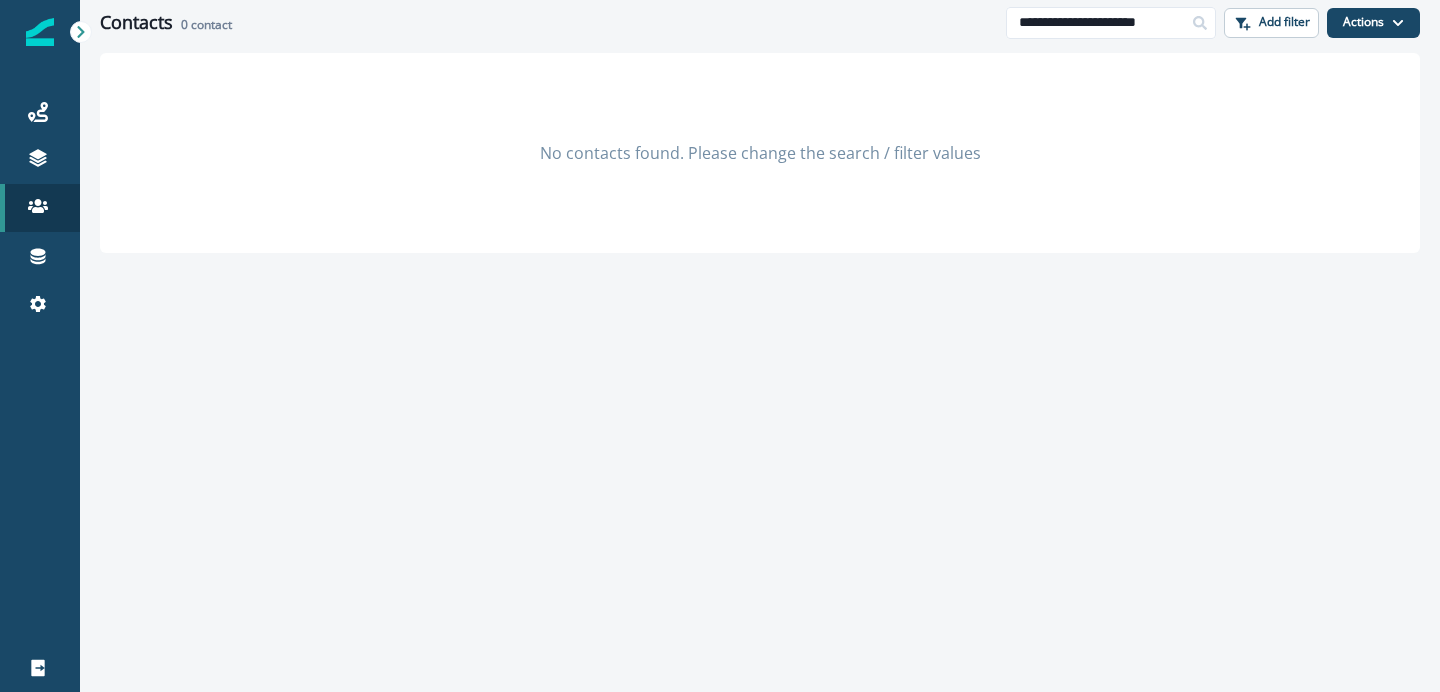 scroll, scrollTop: 0, scrollLeft: 0, axis: both 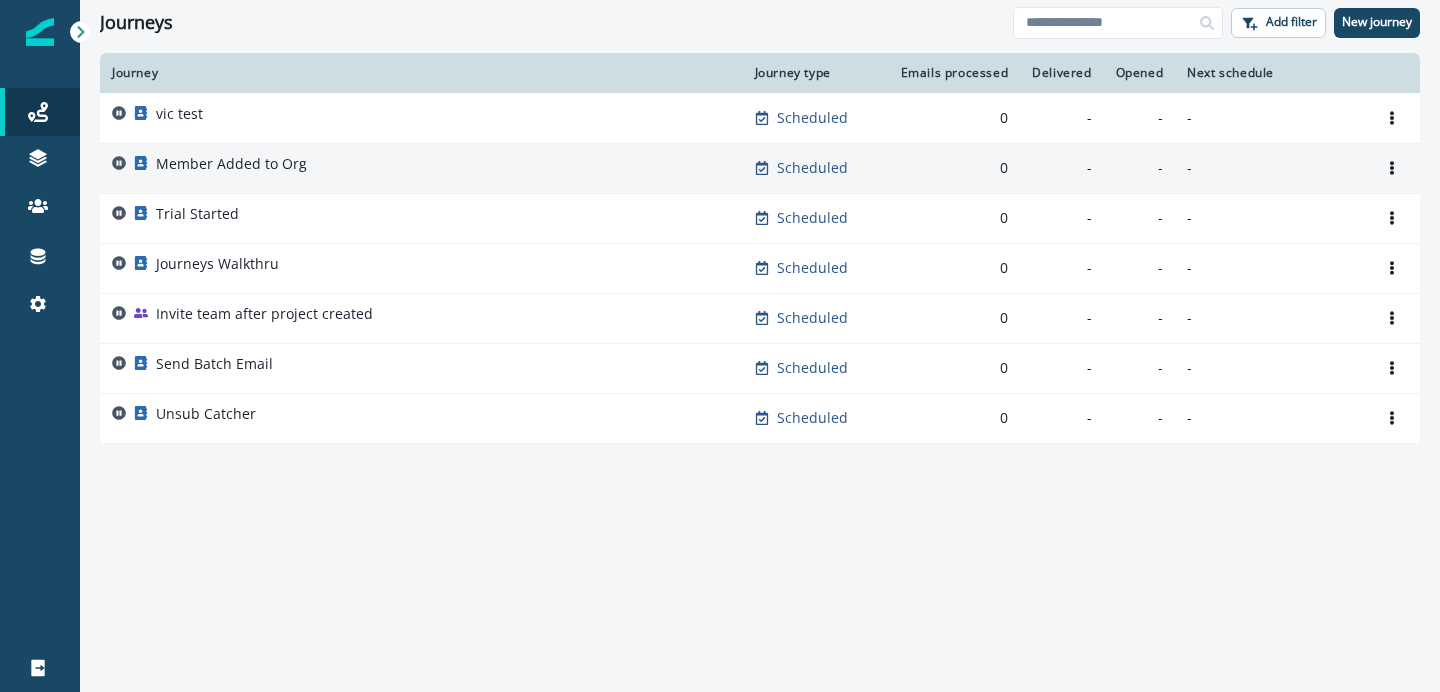 click on "Member Added to Org" at bounding box center (421, 168) 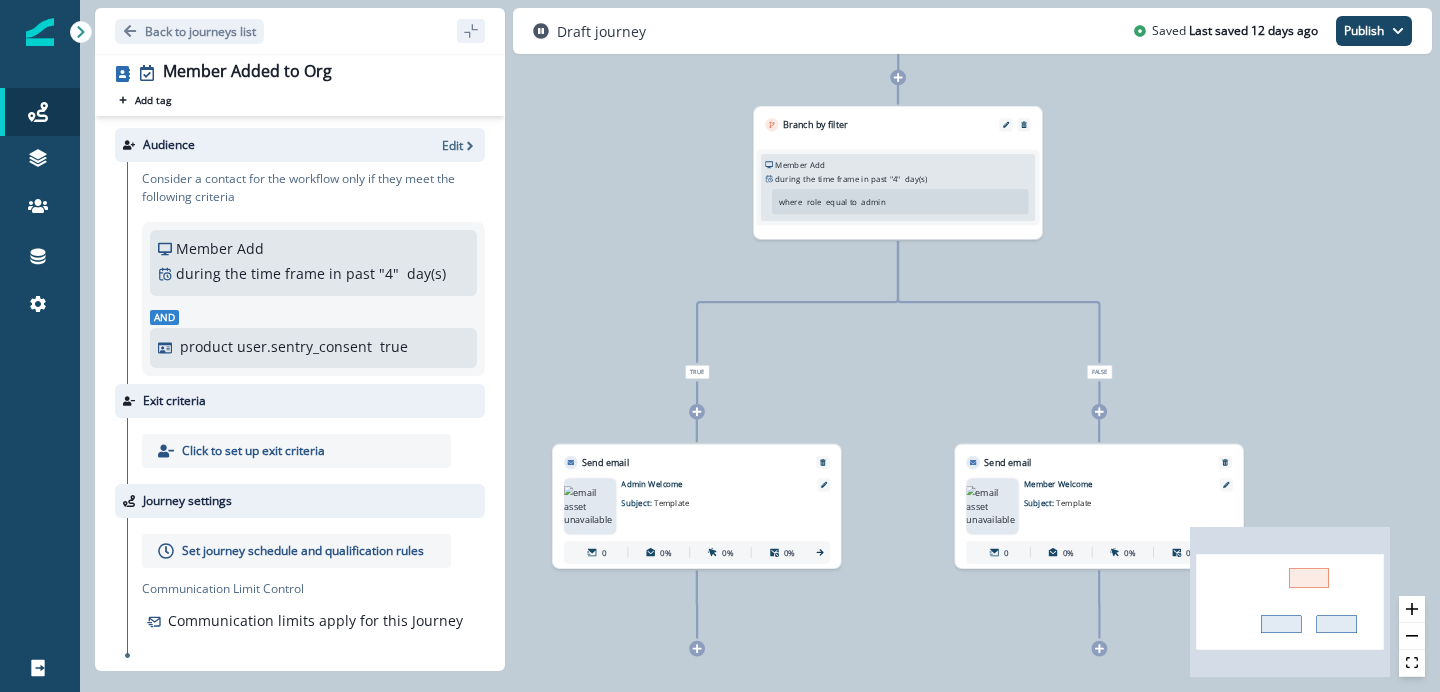 drag, startPoint x: 762, startPoint y: 317, endPoint x: 907, endPoint y: 312, distance: 145.08618 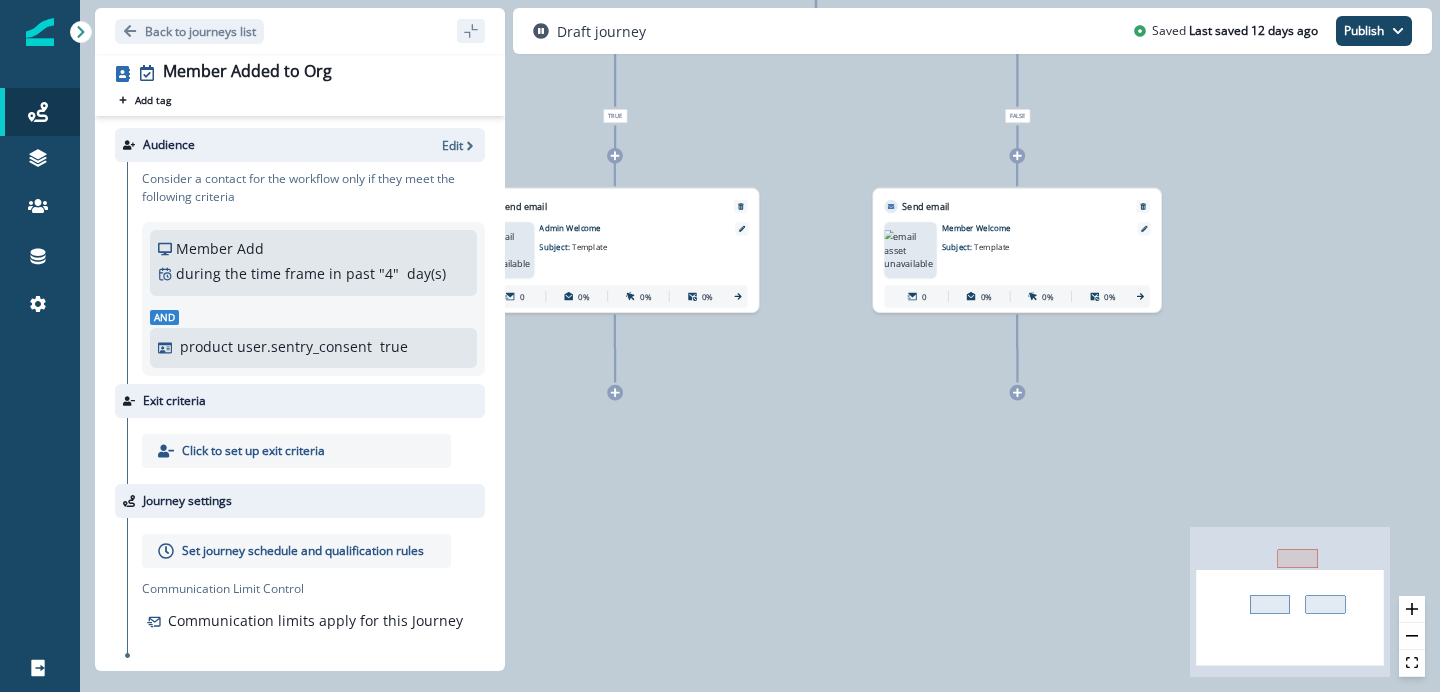 drag, startPoint x: 930, startPoint y: 289, endPoint x: 858, endPoint y: 34, distance: 264.96982 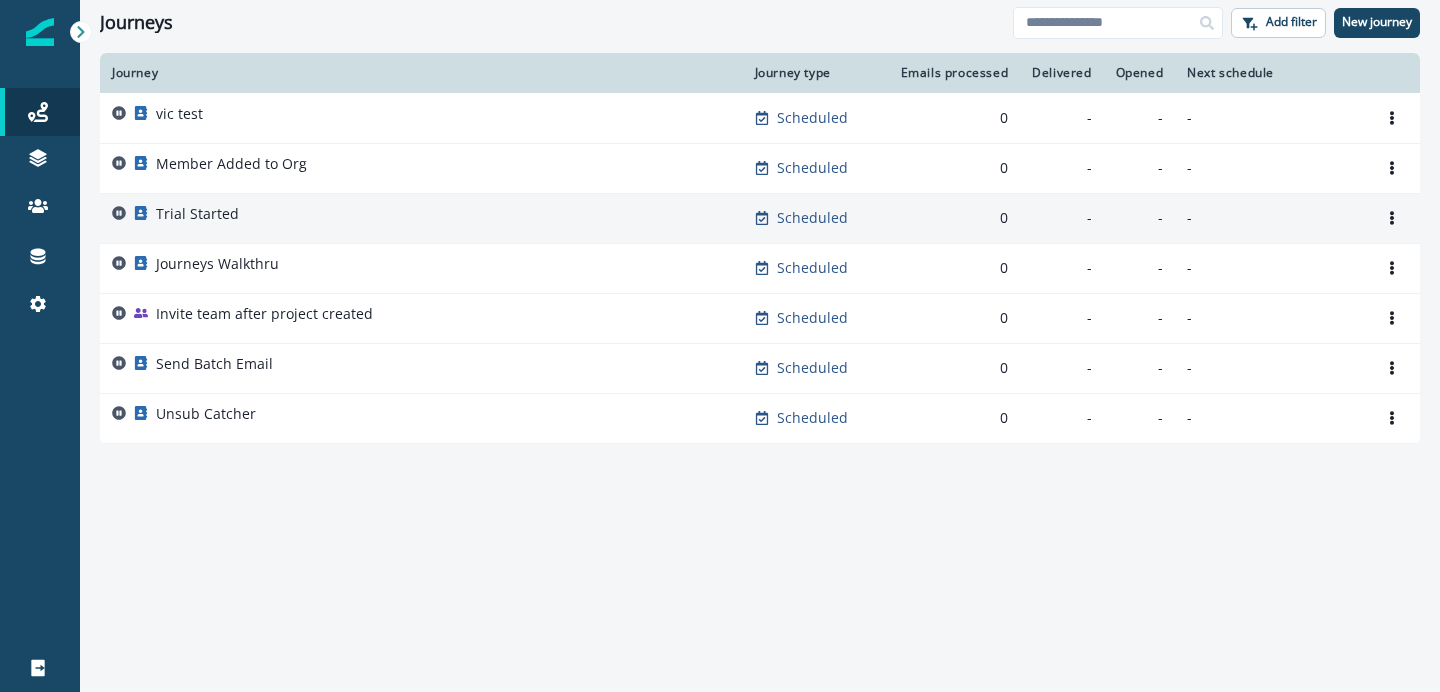 click on "Trial Started" at bounding box center [421, 218] 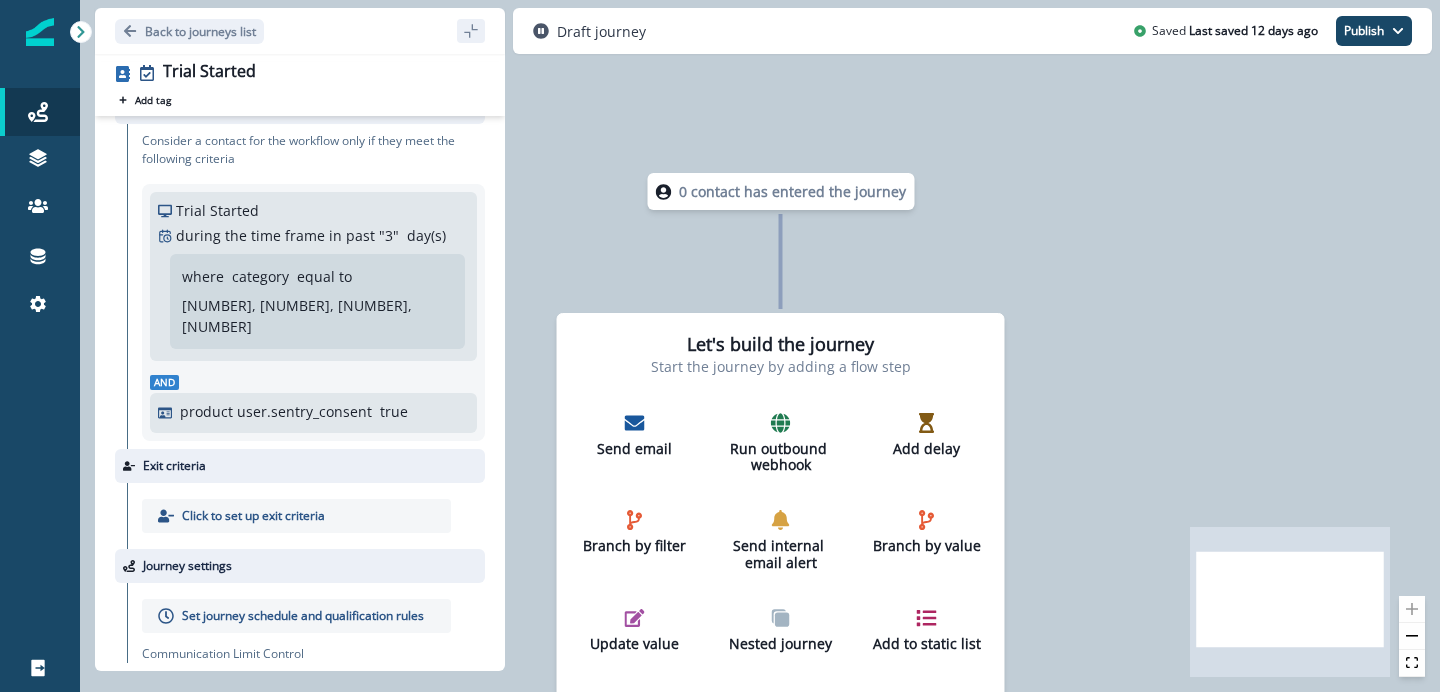 scroll, scrollTop: 57, scrollLeft: 0, axis: vertical 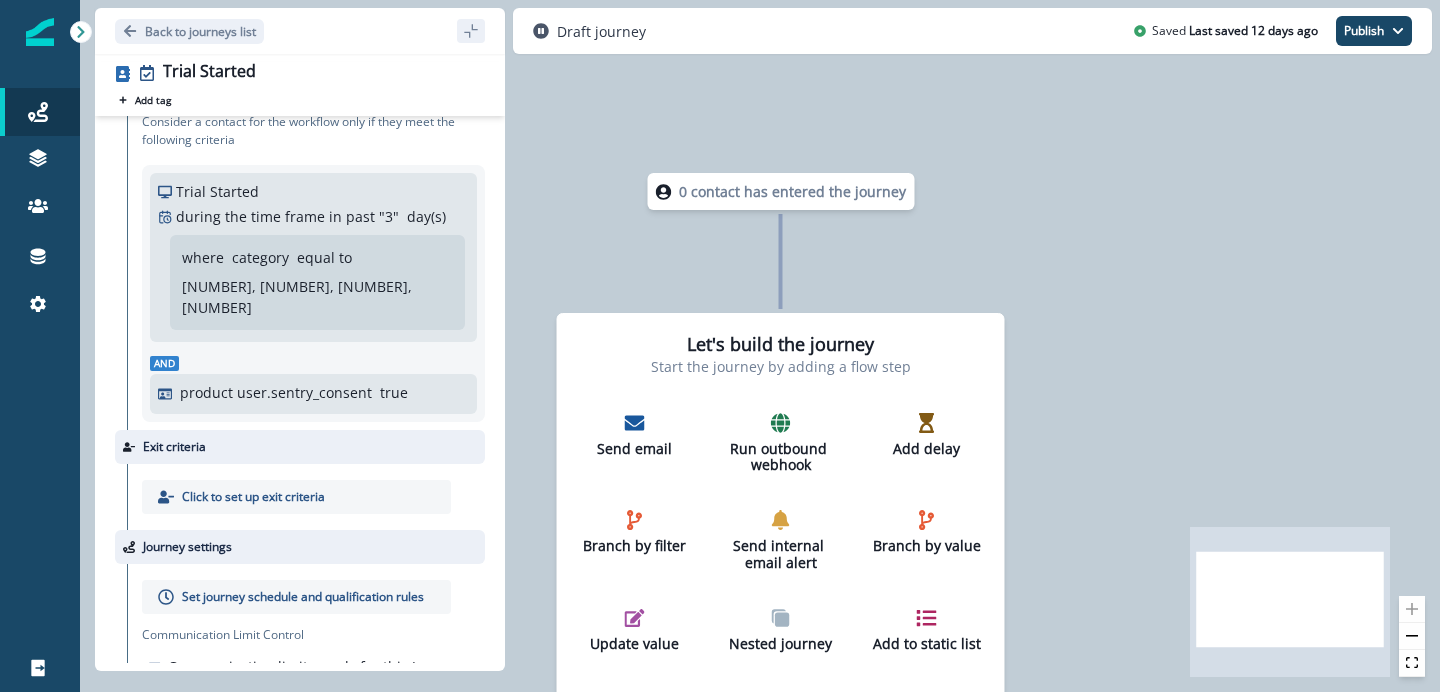 click on "0 contact has entered the journey Let's build the journey Start the journey by adding a flow step Send email Run outbound webhook Add delay Branch by filter Send internal email alert Branch by value Update value Nested journey Add to static list Show more flow steps" at bounding box center [760, 346] 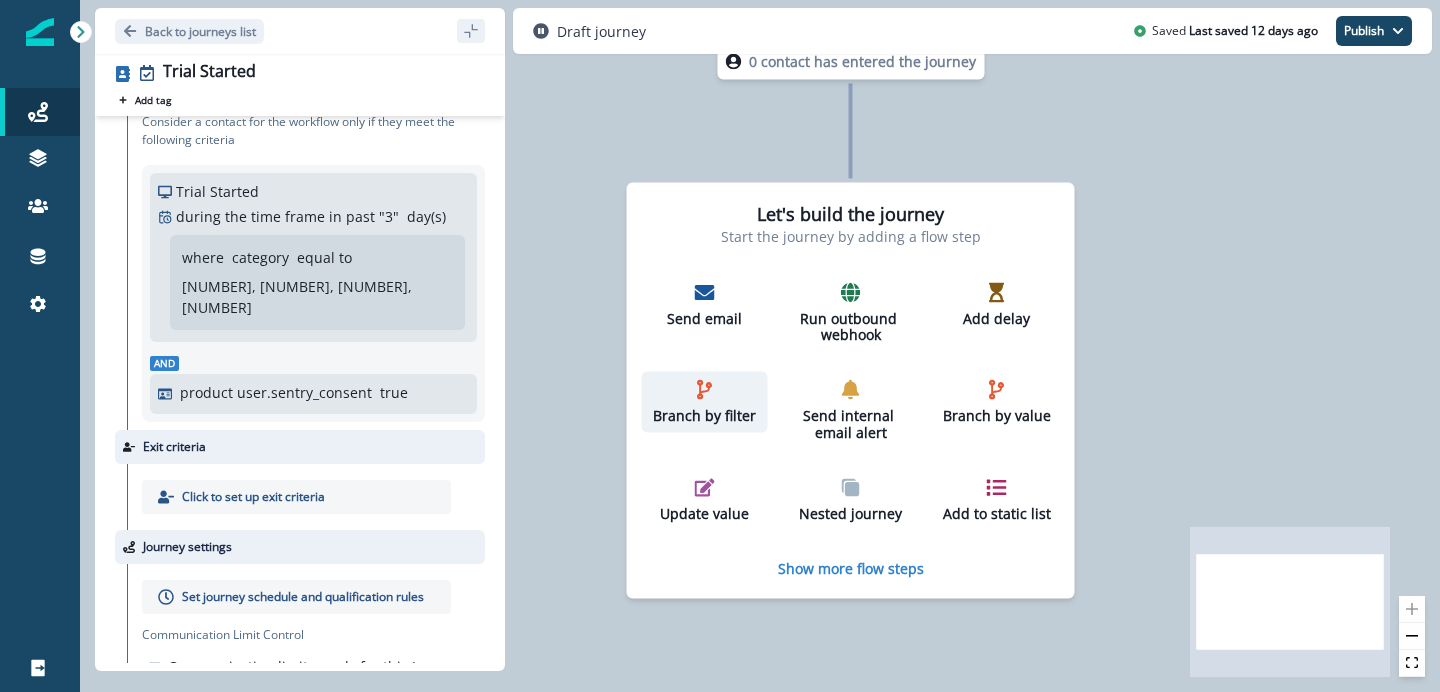 click at bounding box center (705, 390) 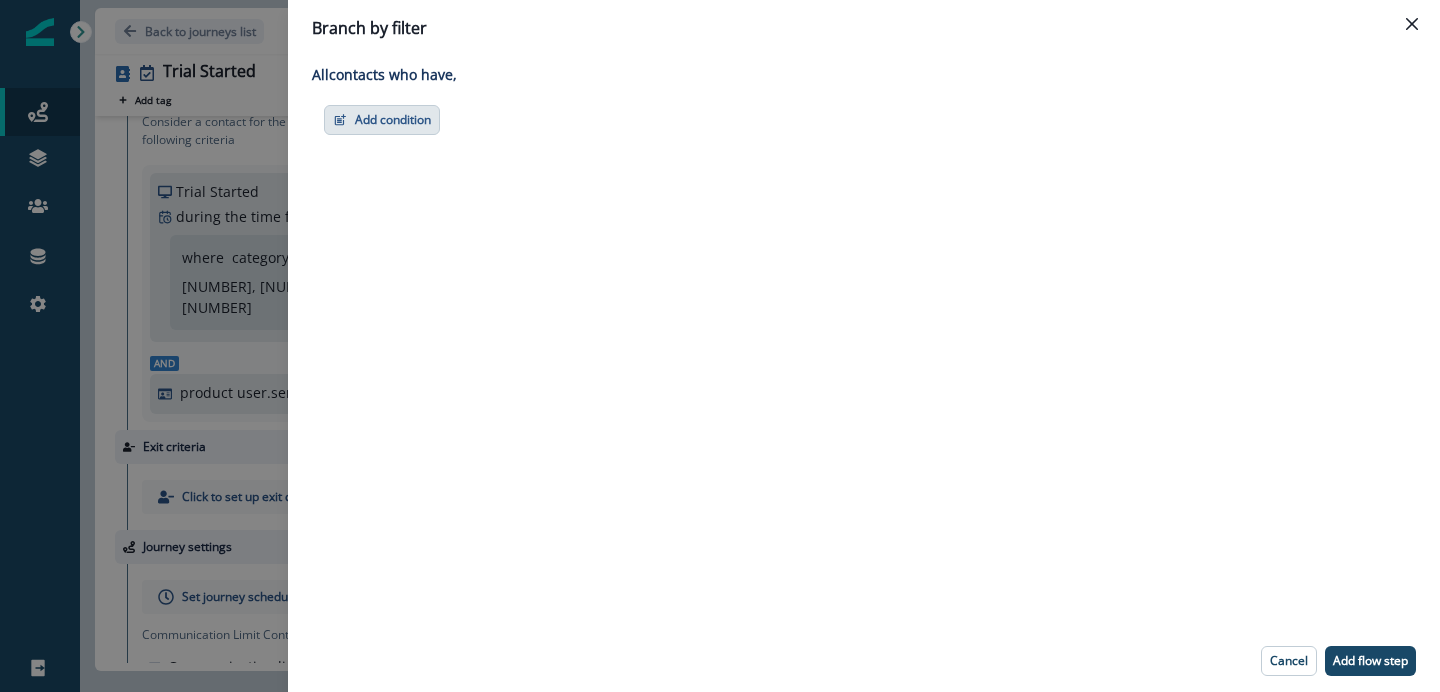 click on "Add condition" at bounding box center [382, 120] 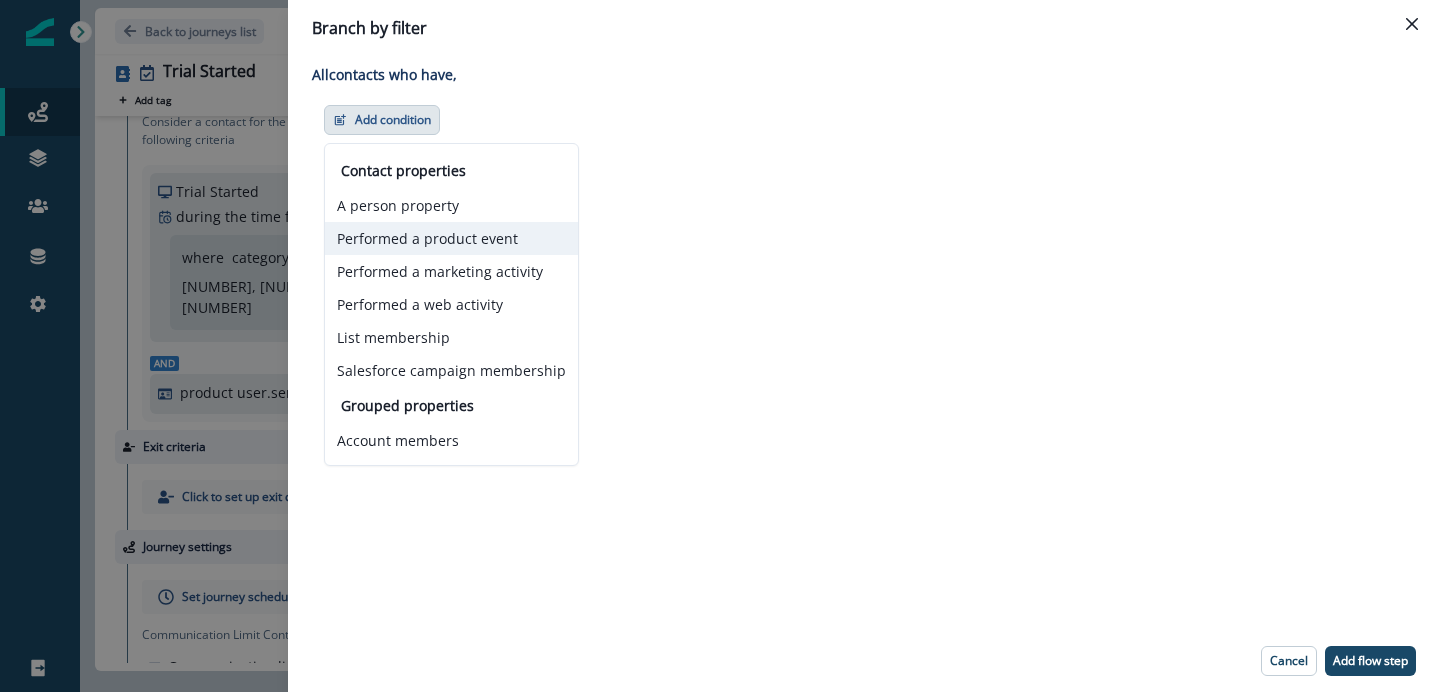 click on "Performed a product event" at bounding box center [451, 238] 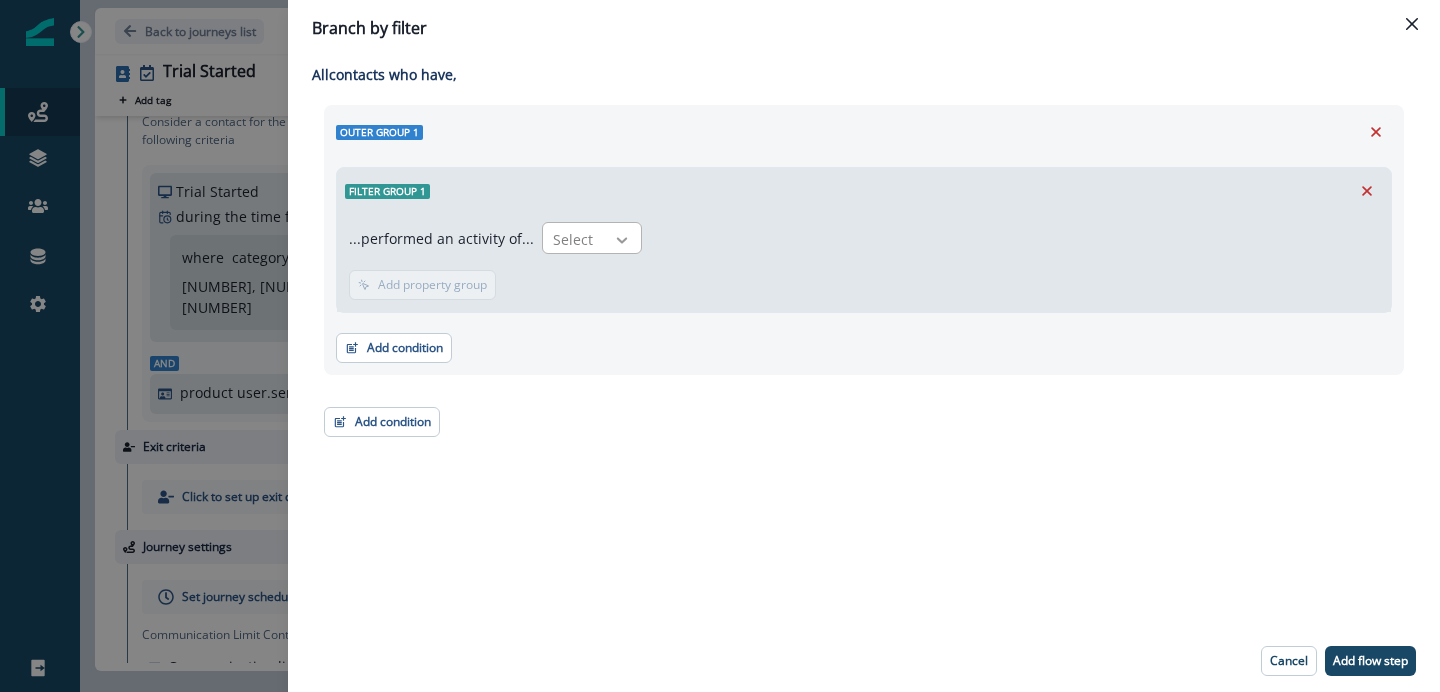 click at bounding box center [622, 240] 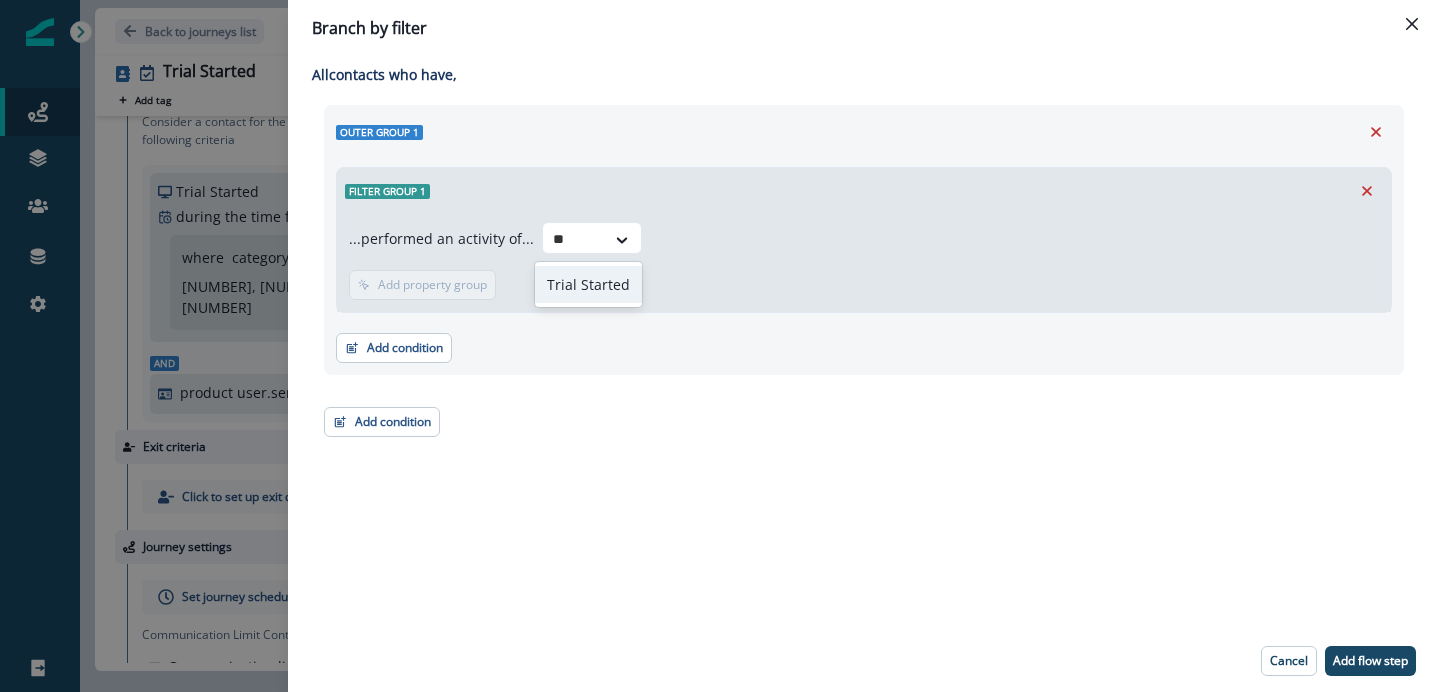 click on "Trial Started" at bounding box center [588, 284] 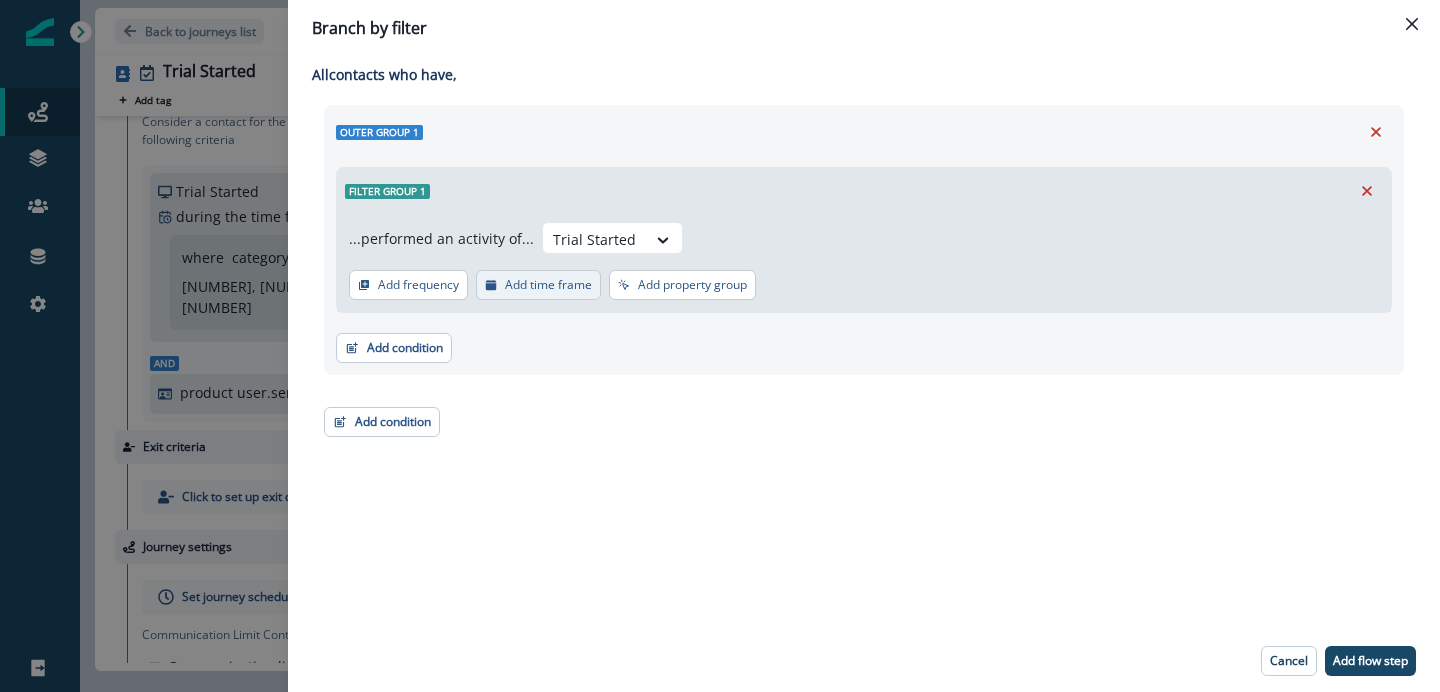 click on "Add time frame" at bounding box center (548, 285) 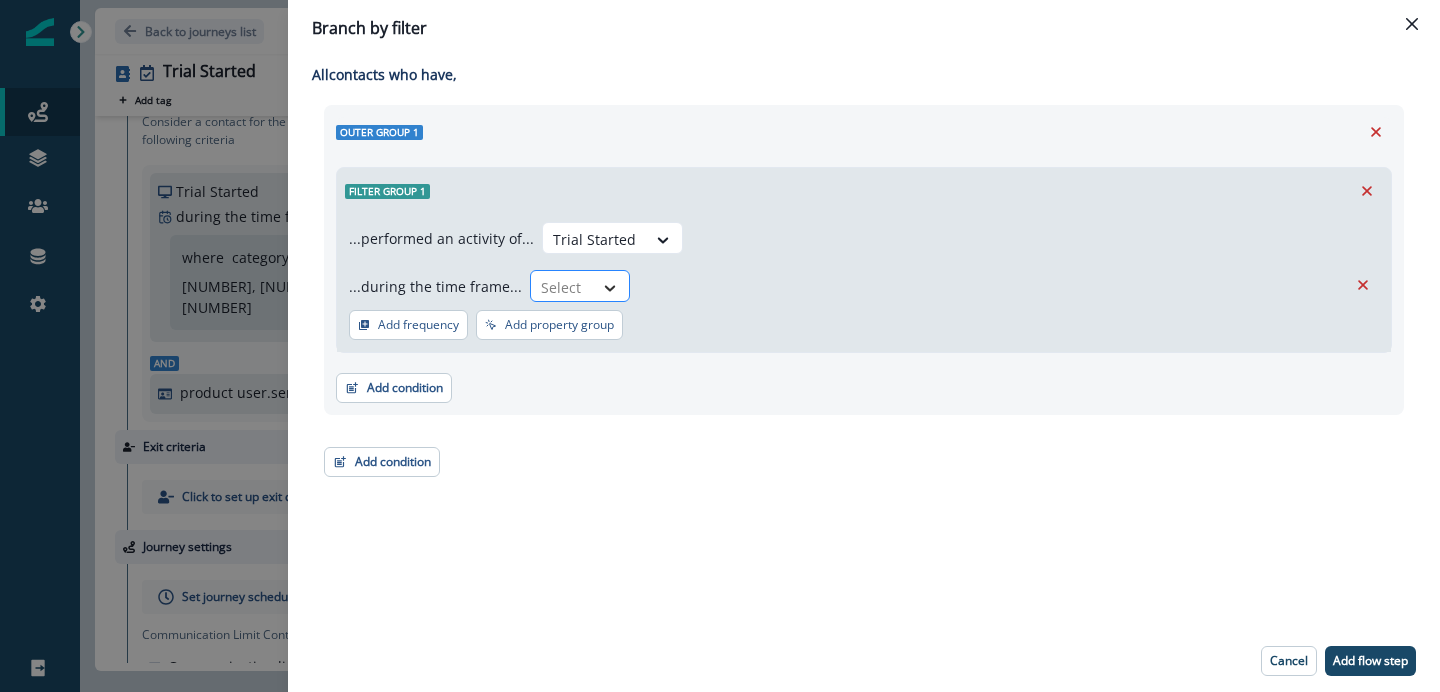click at bounding box center [610, 288] 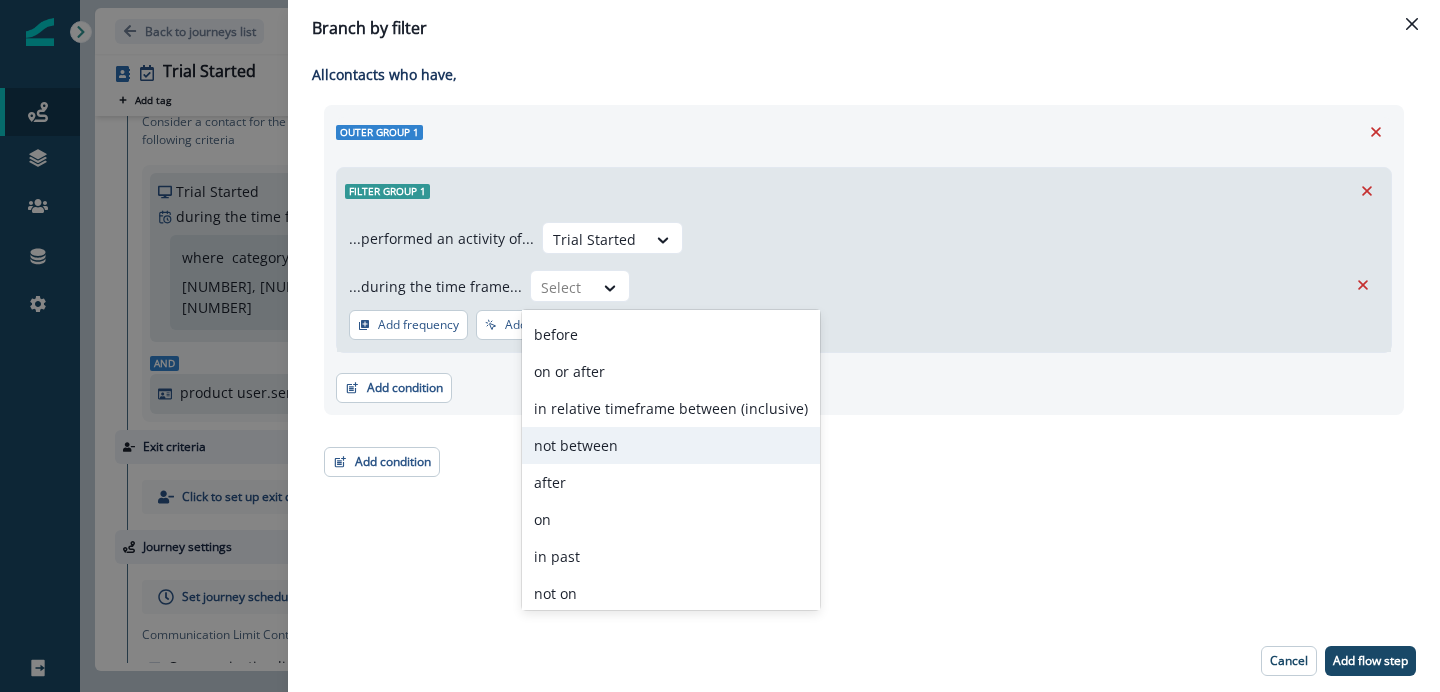 scroll, scrollTop: 78, scrollLeft: 0, axis: vertical 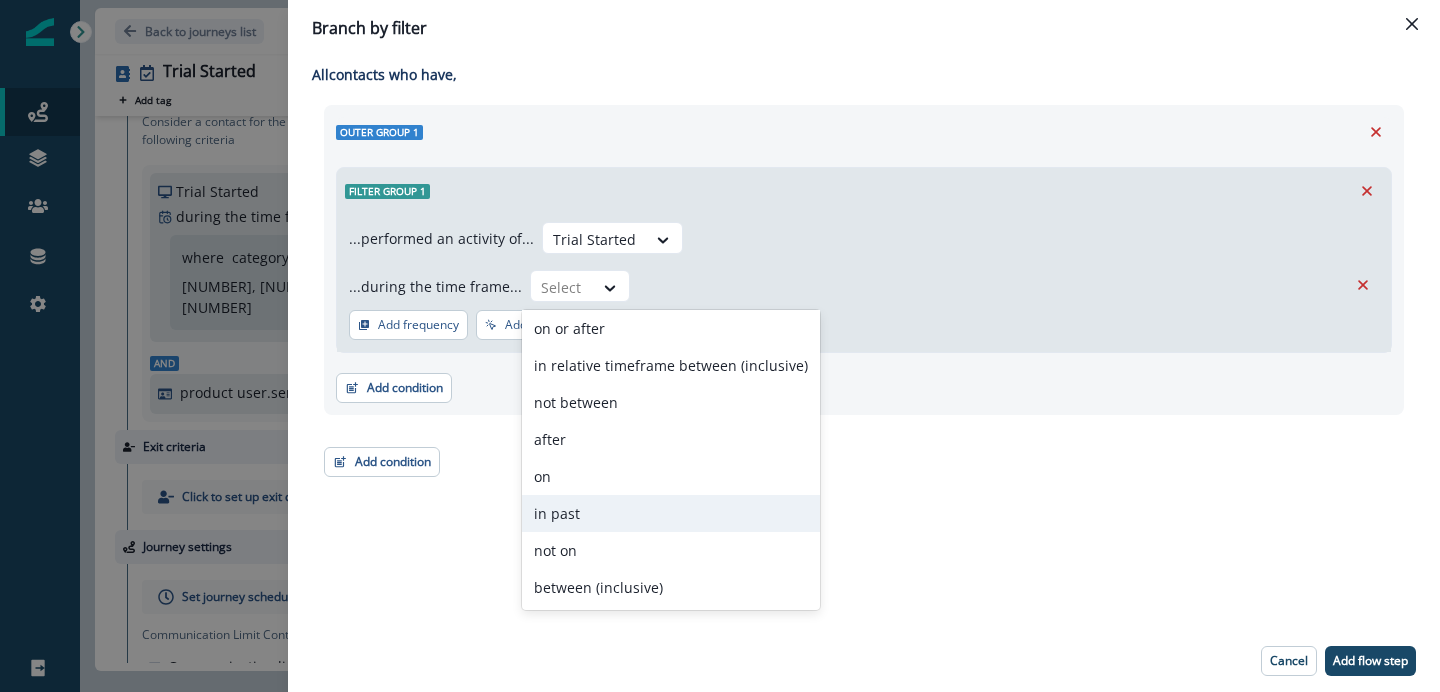 click on "in past" at bounding box center [671, 513] 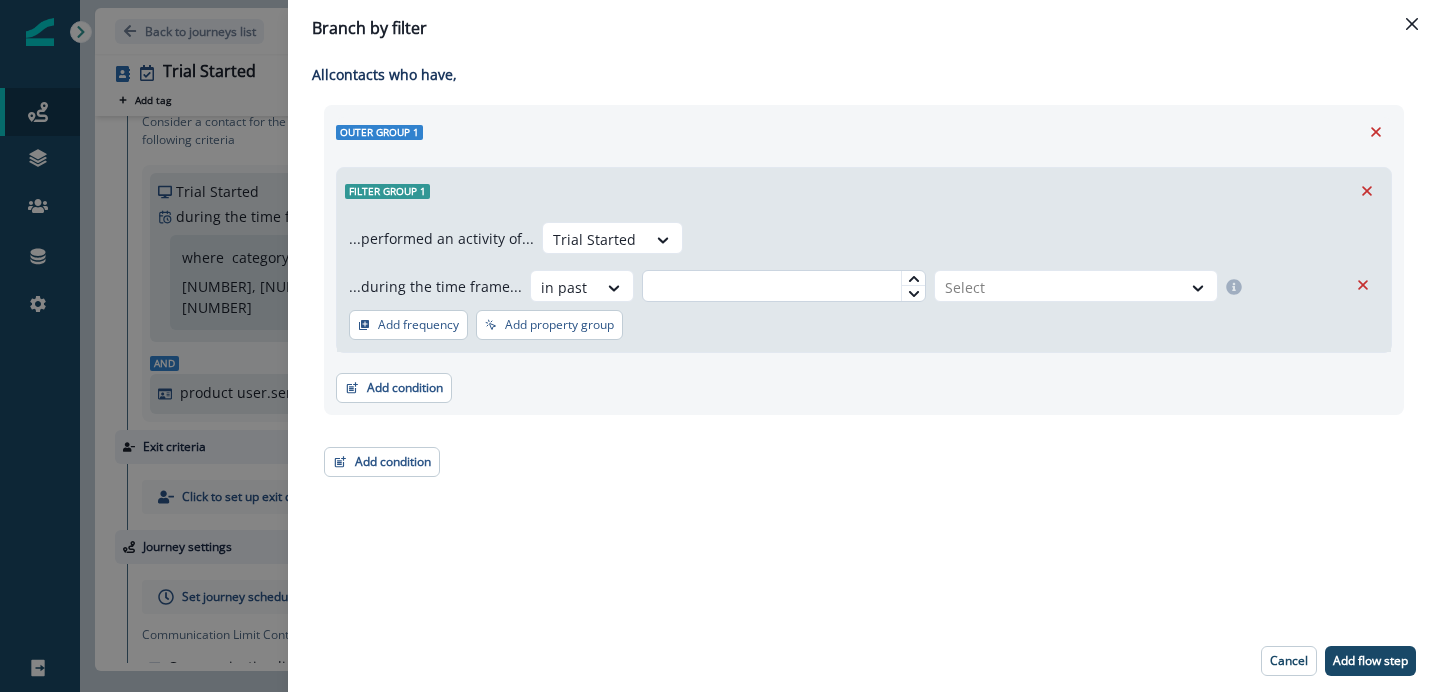 click at bounding box center (784, 286) 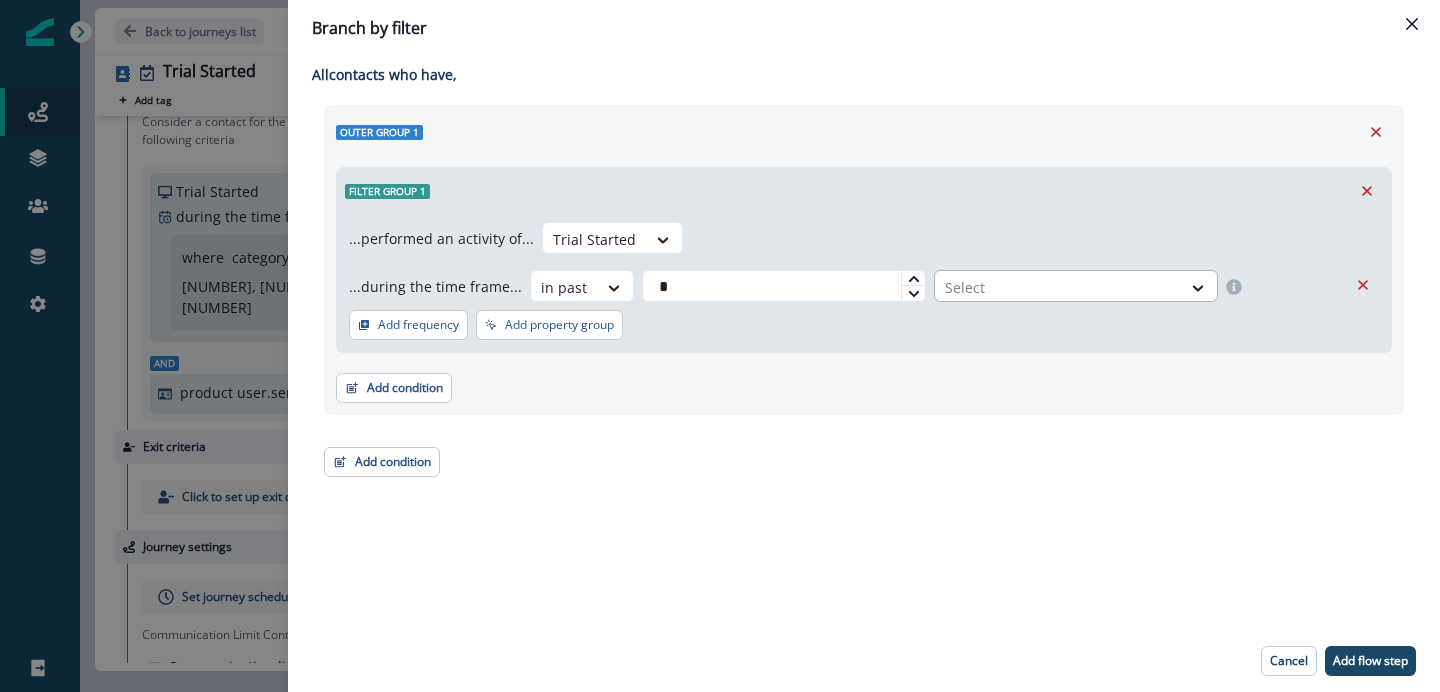 type on "*" 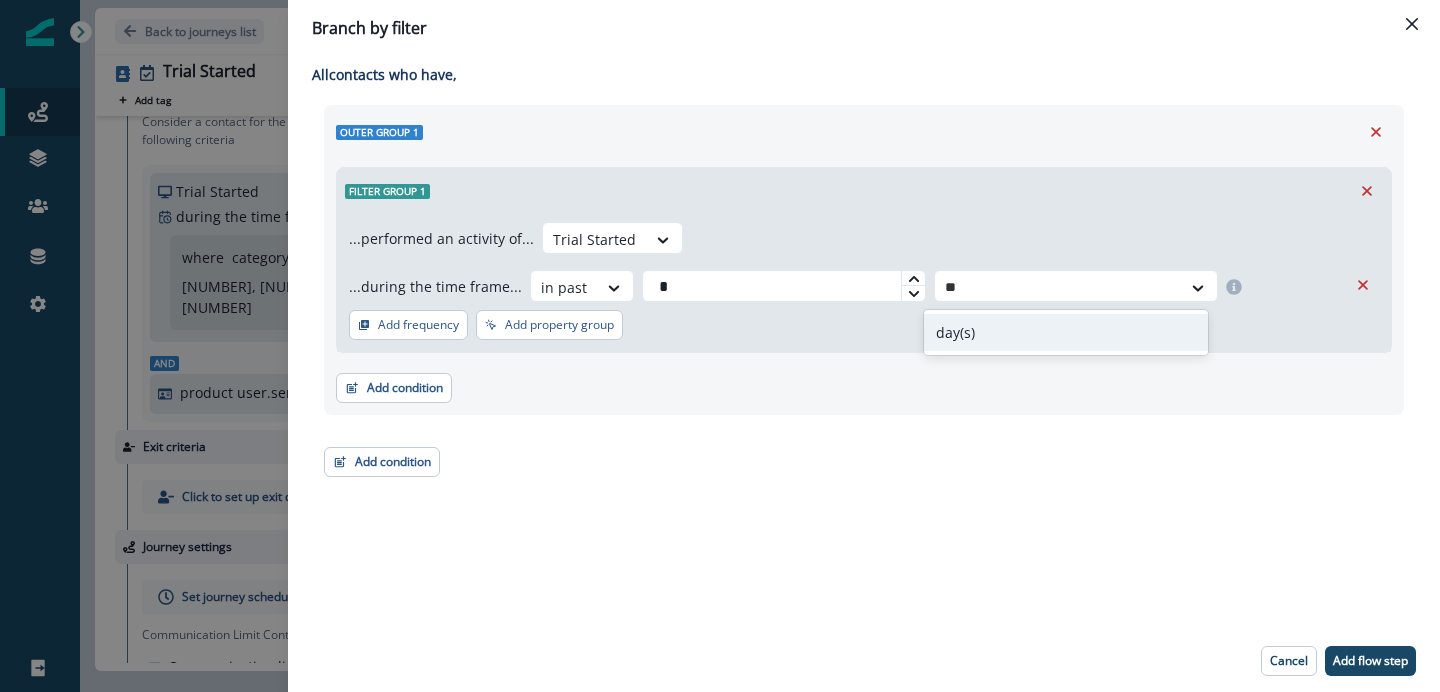 click on "day(s)" at bounding box center (1066, 332) 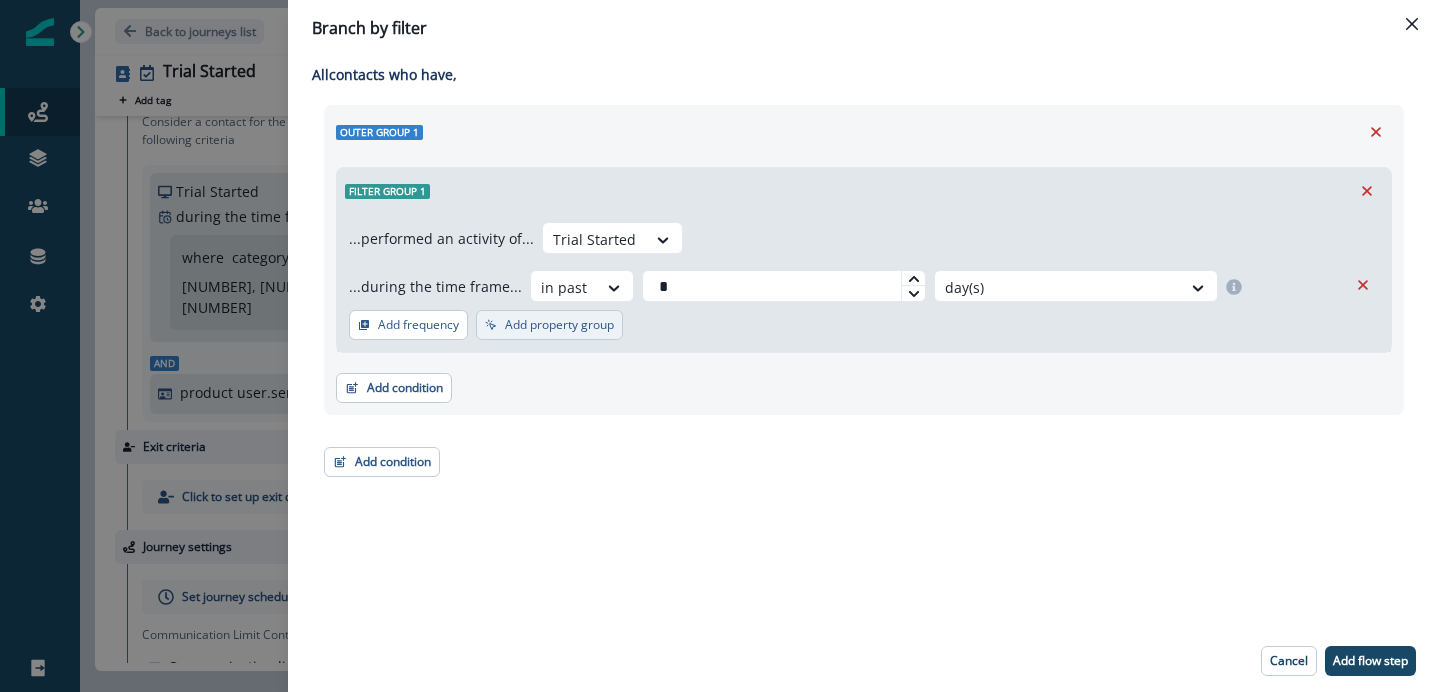 click on "Add property group" at bounding box center (549, 325) 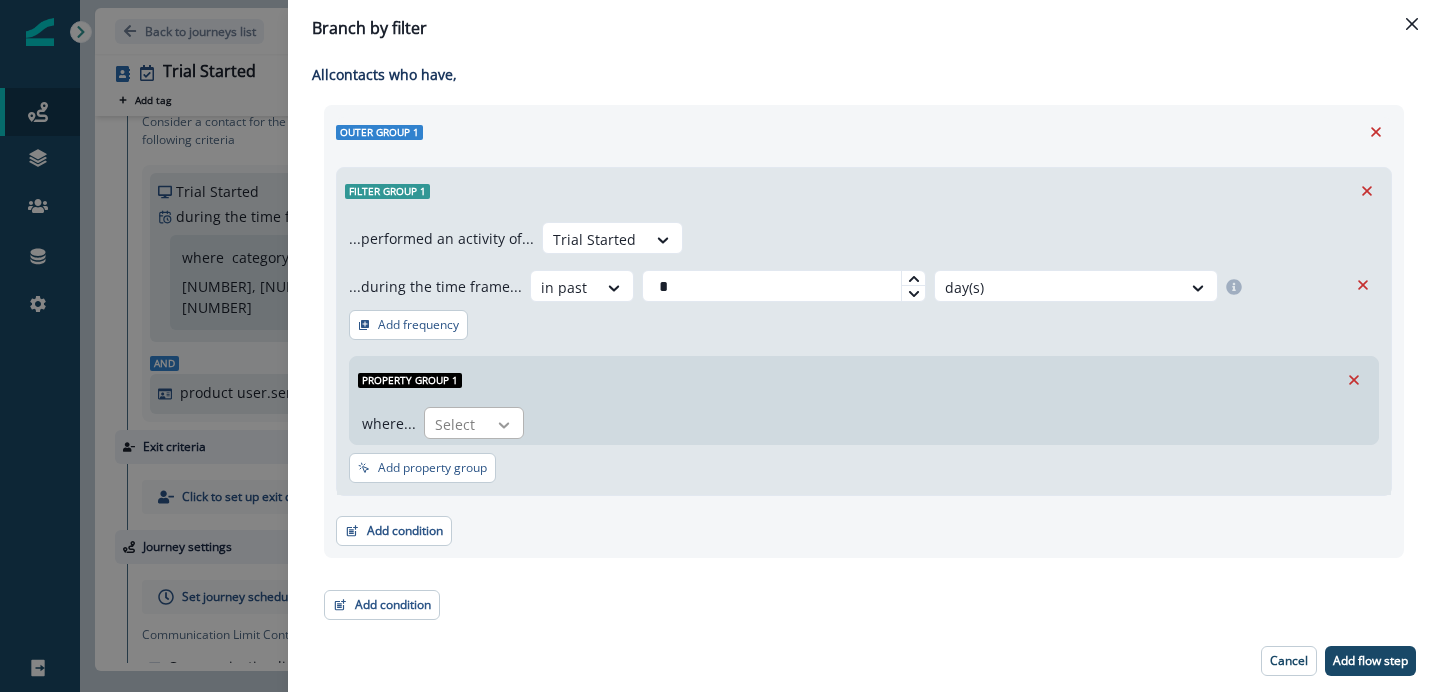 click at bounding box center (504, 425) 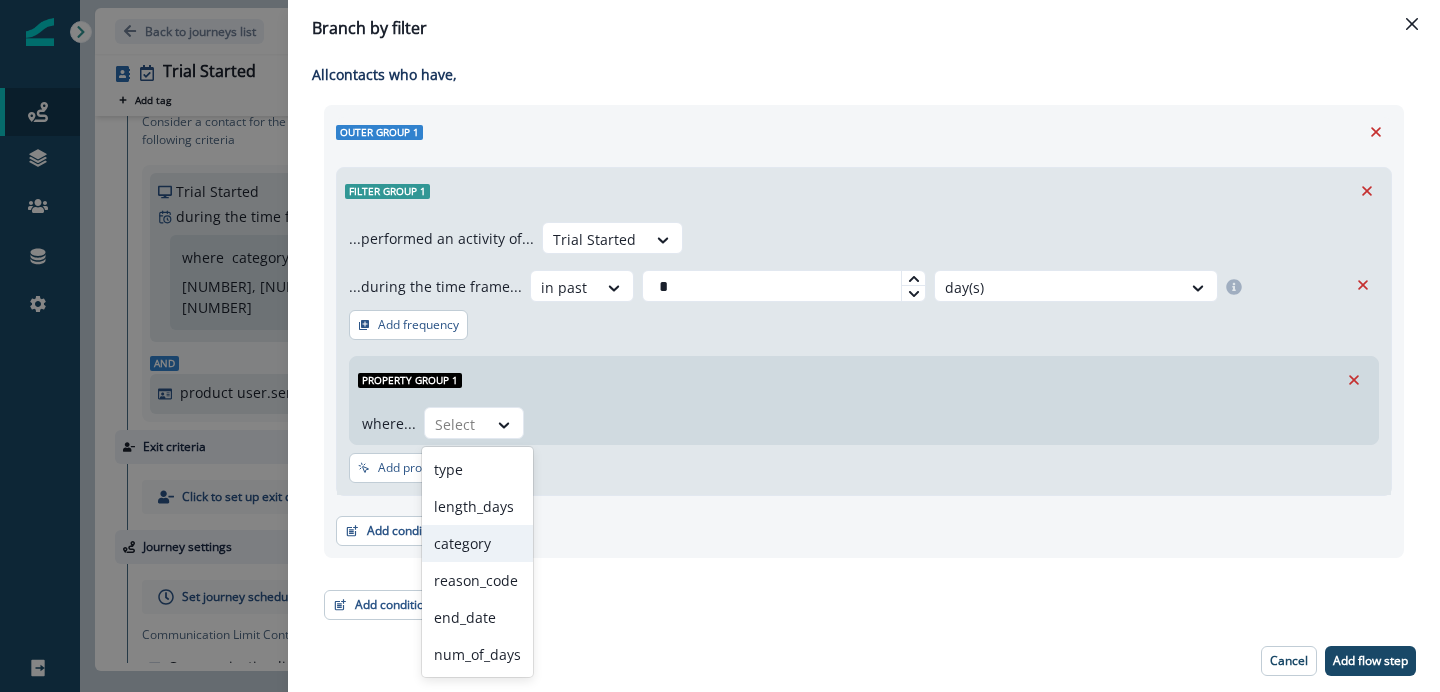 click on "category" at bounding box center (477, 543) 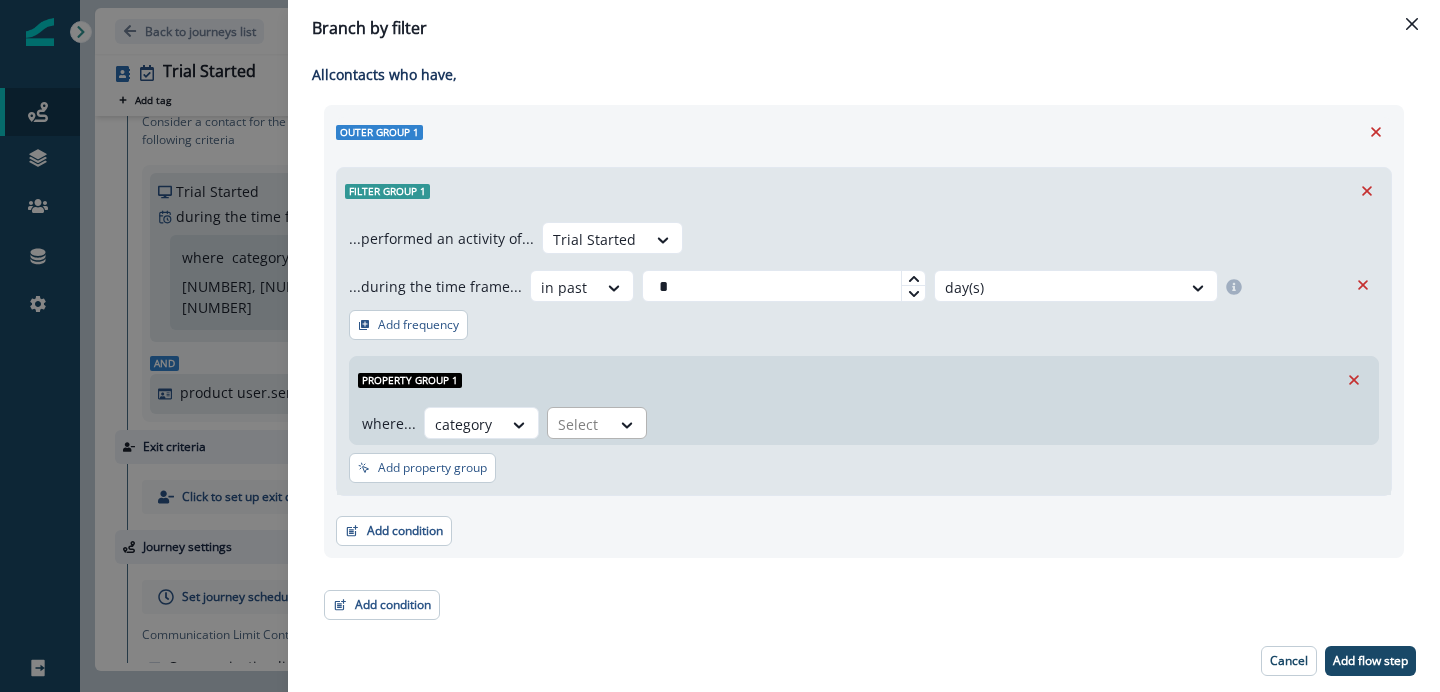 click at bounding box center (628, 424) 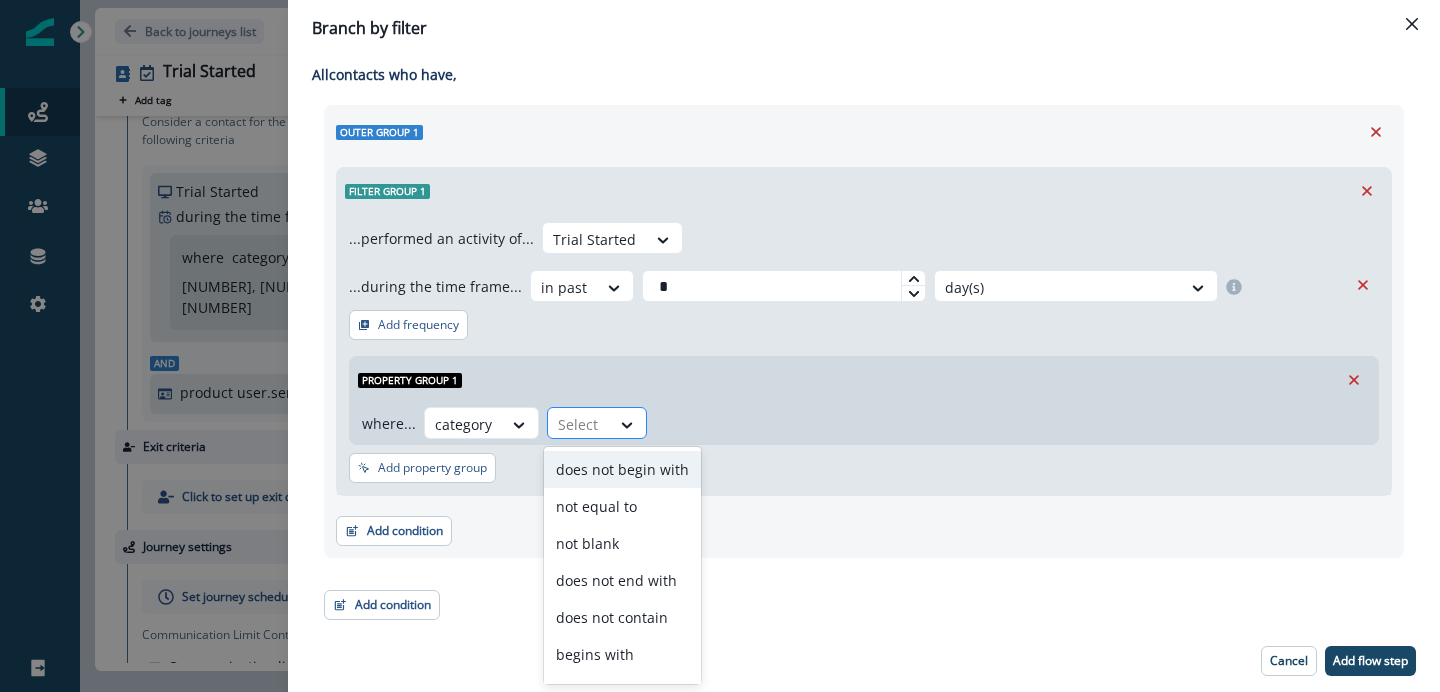 click at bounding box center [628, 424] 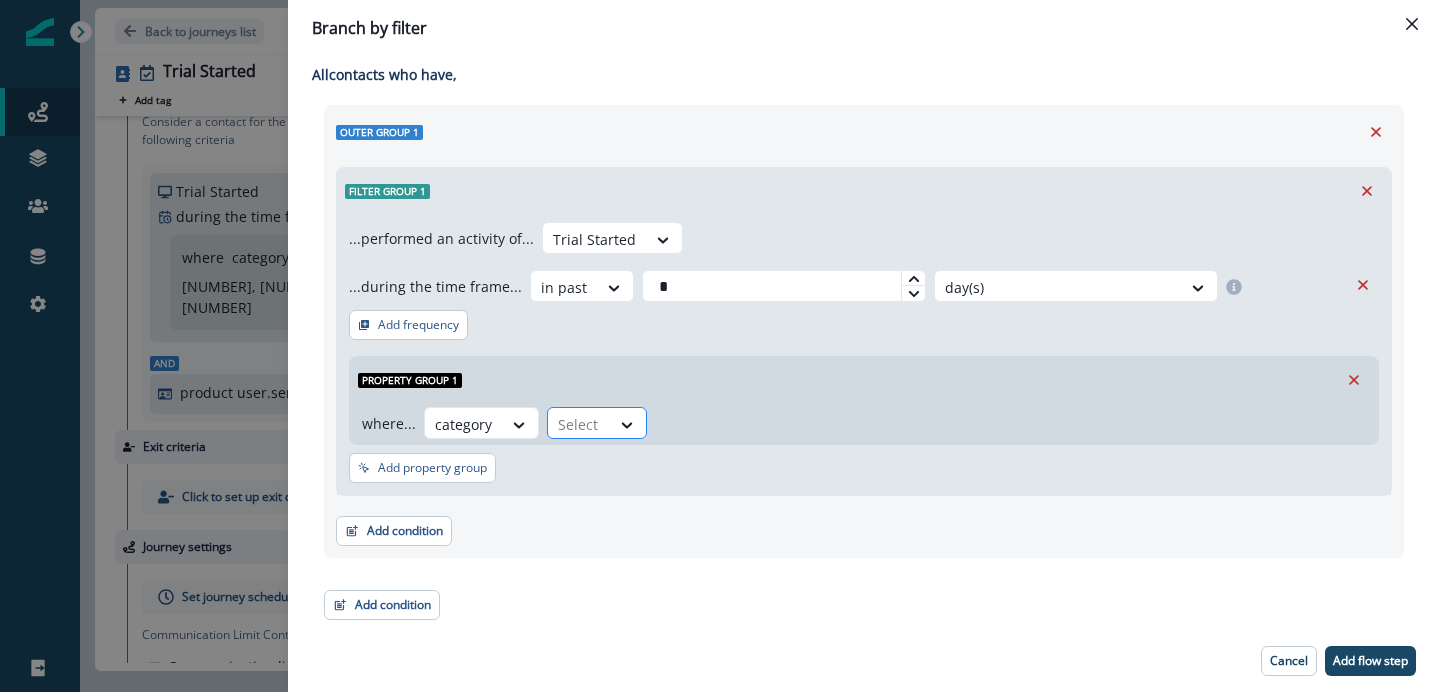 click at bounding box center [628, 424] 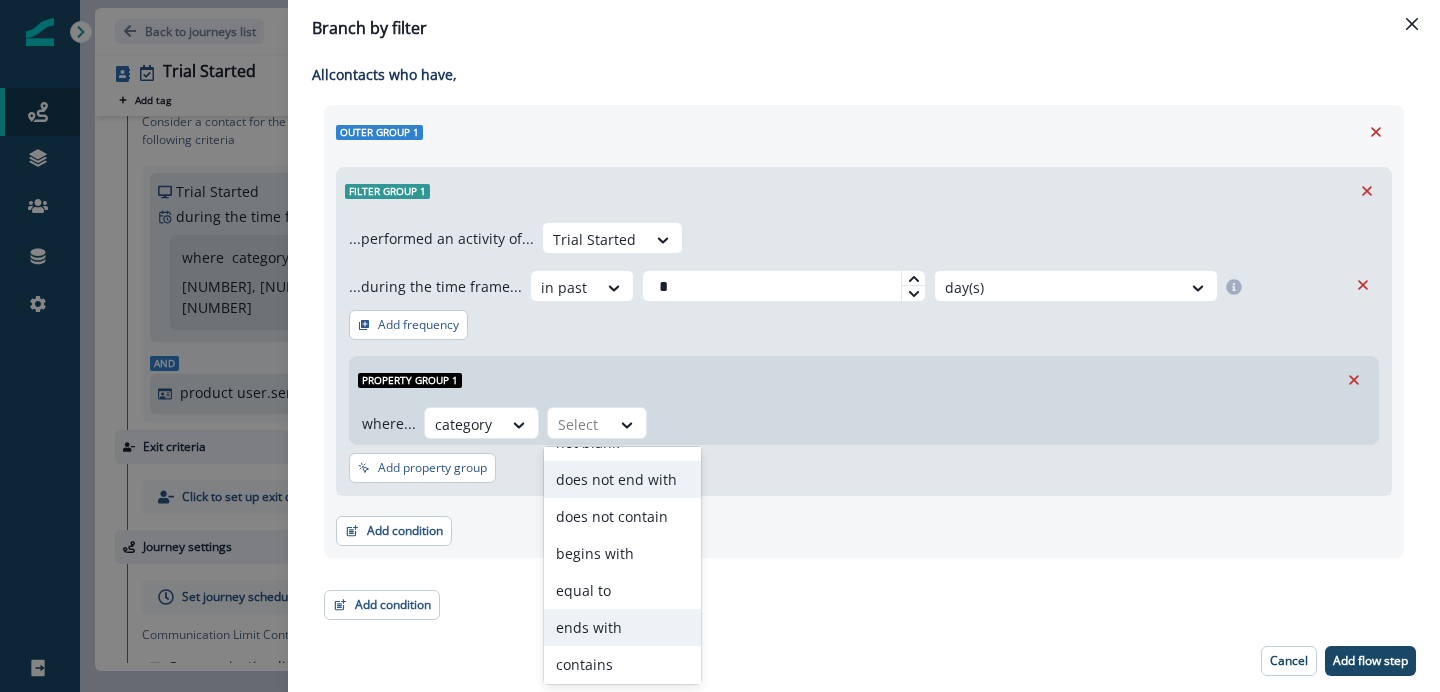 scroll, scrollTop: 141, scrollLeft: 0, axis: vertical 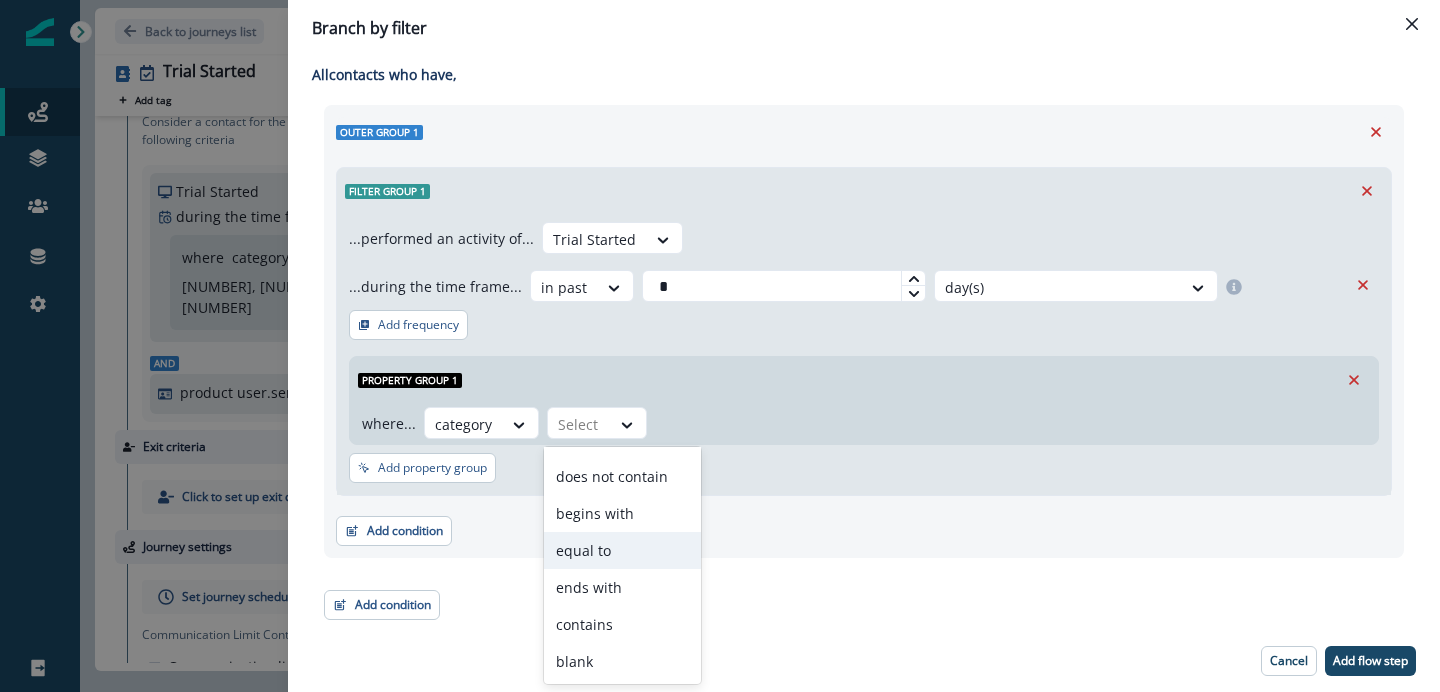 click on "equal to" at bounding box center [622, 550] 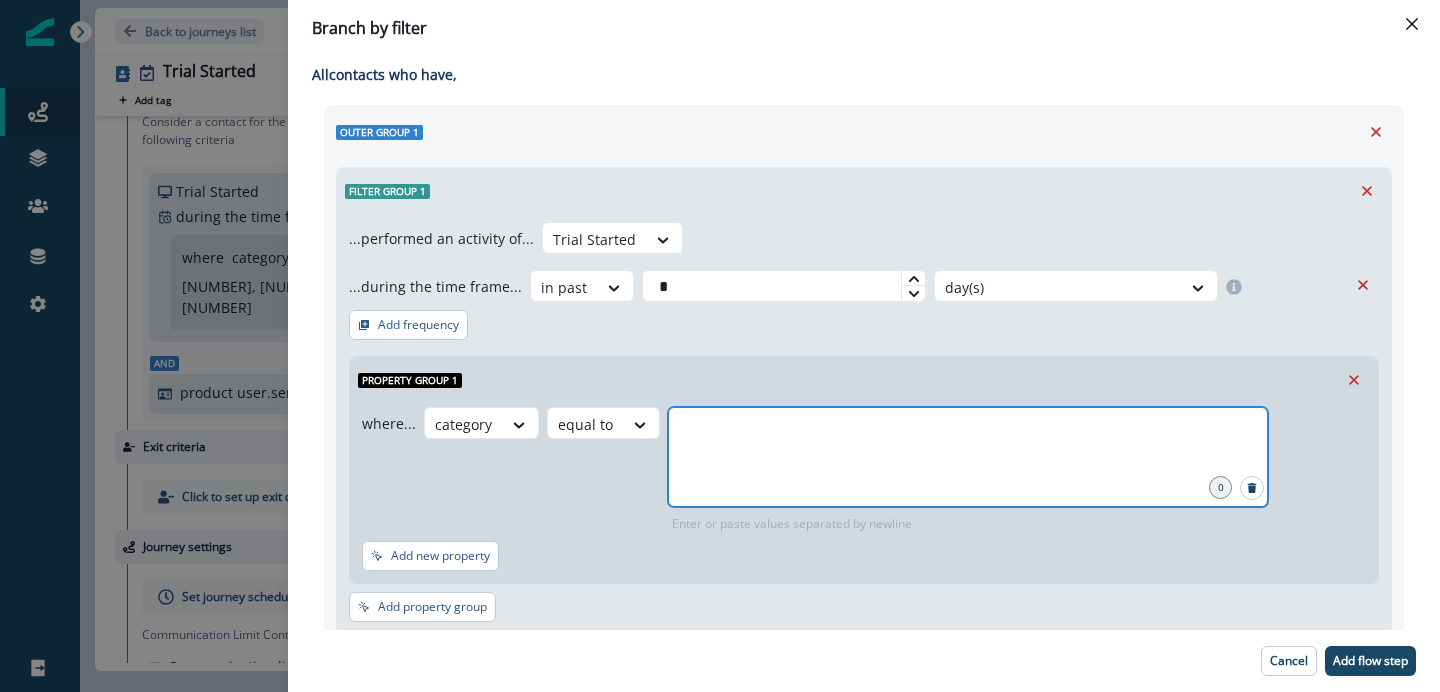 click at bounding box center (968, 432) 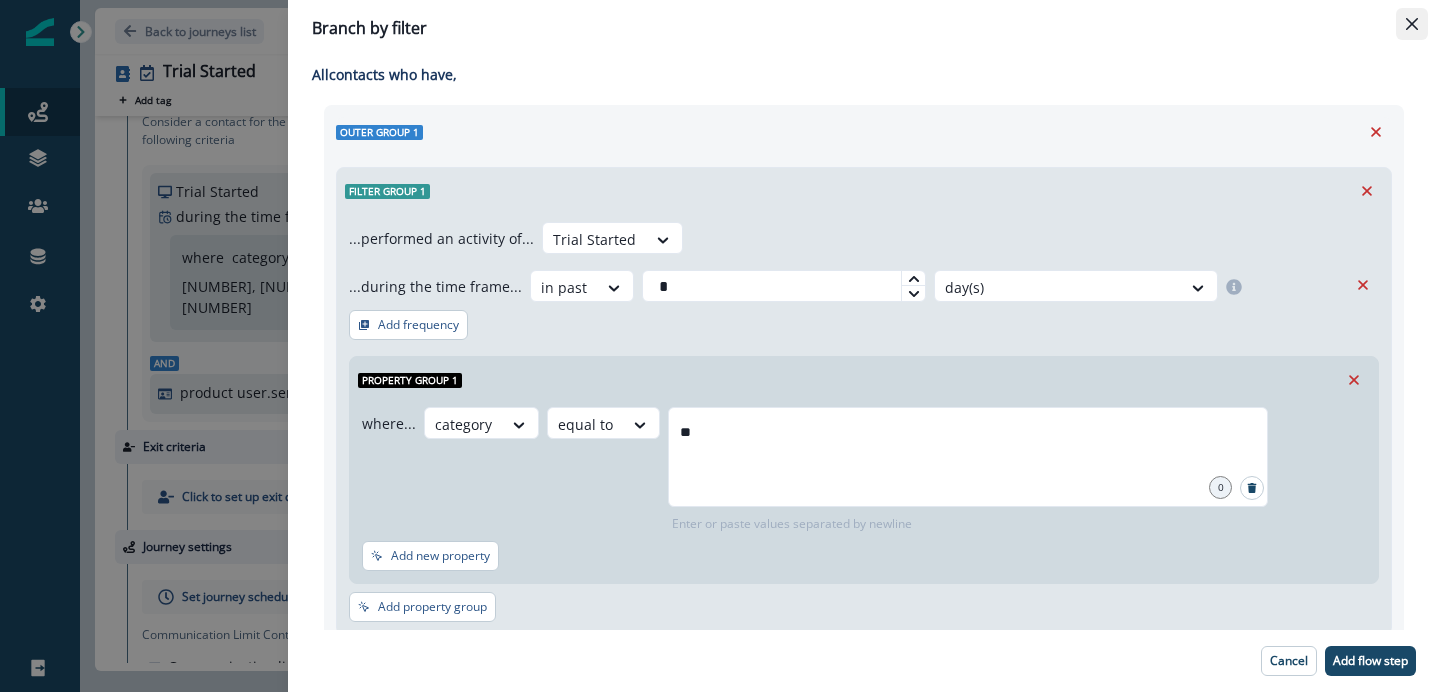 click at bounding box center [1412, 24] 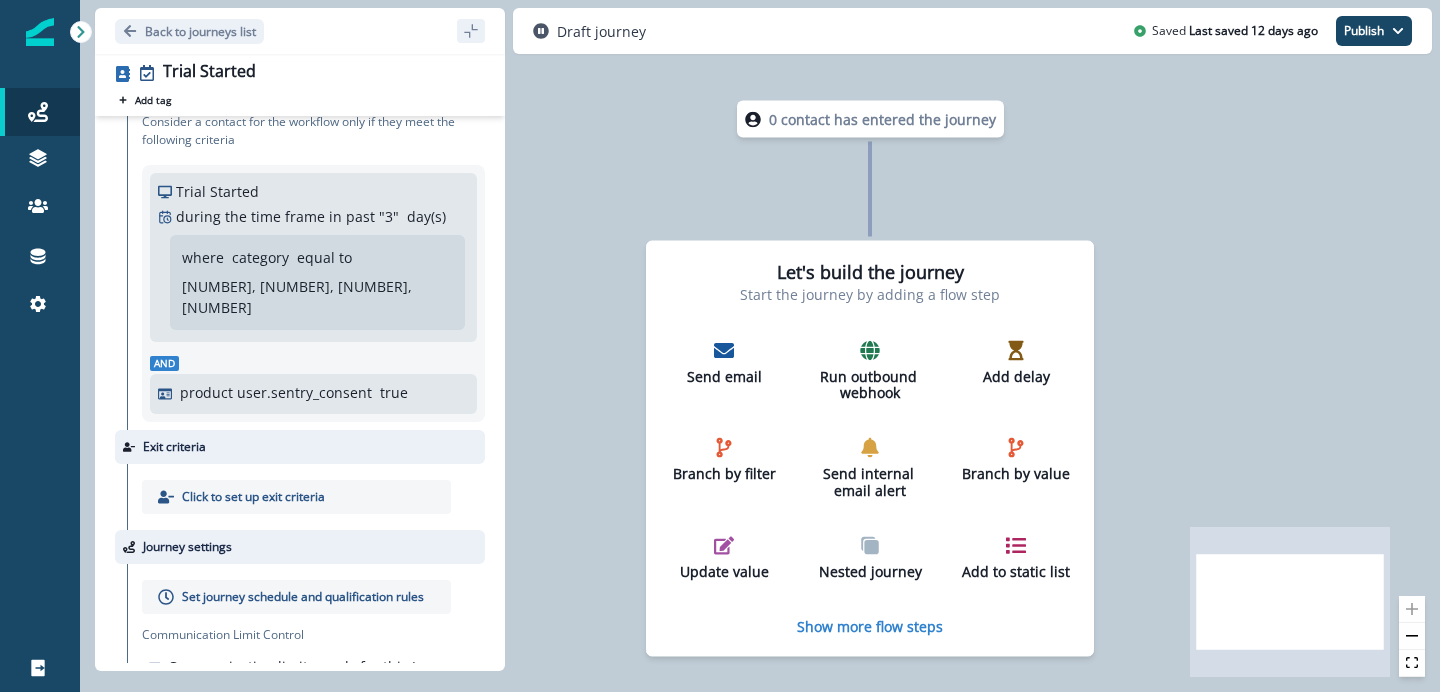 click on "equal to" at bounding box center [324, 257] 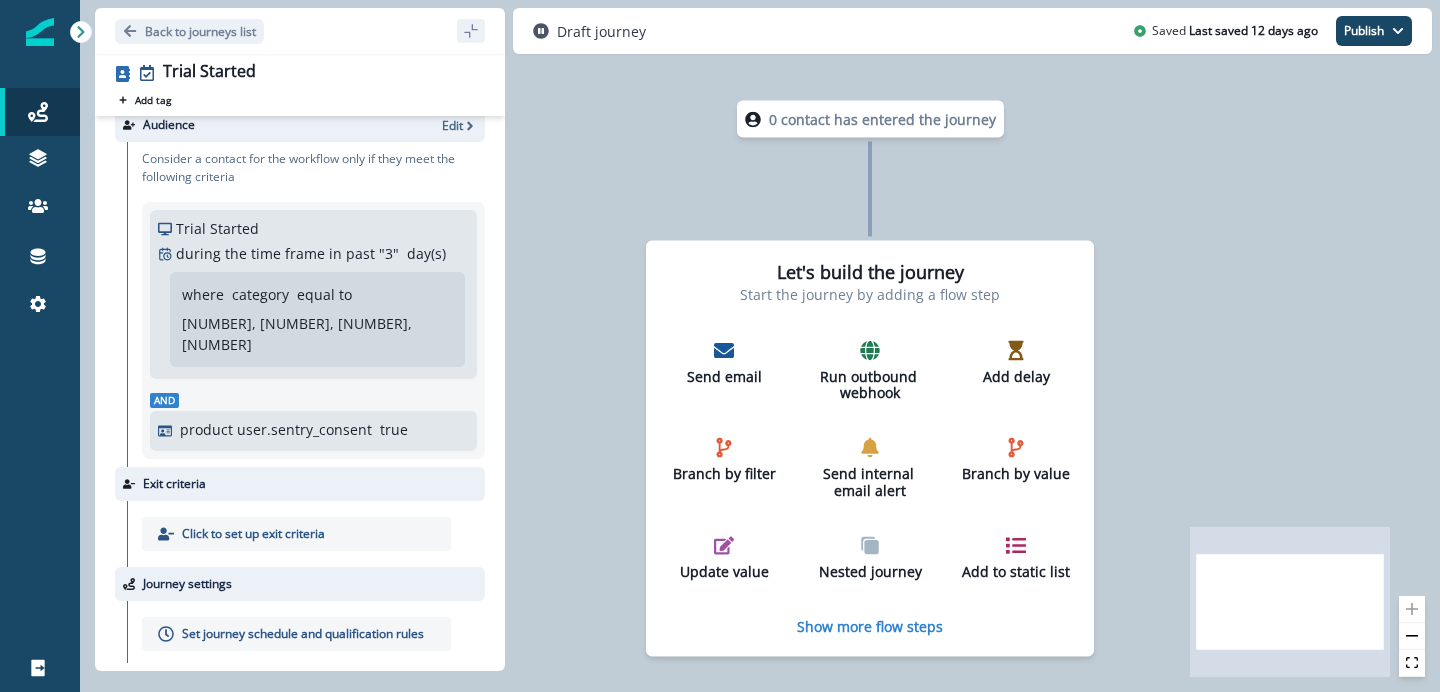scroll, scrollTop: 0, scrollLeft: 0, axis: both 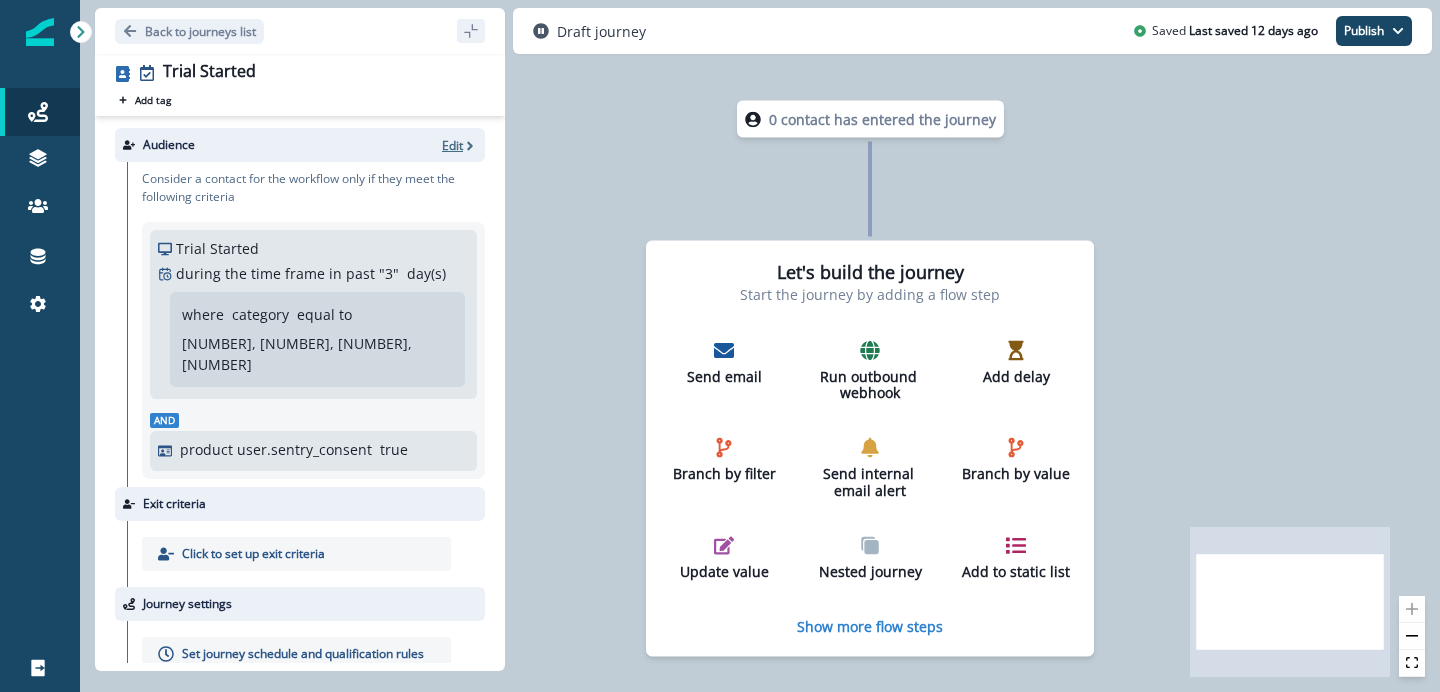 click on "Edit" at bounding box center (452, 145) 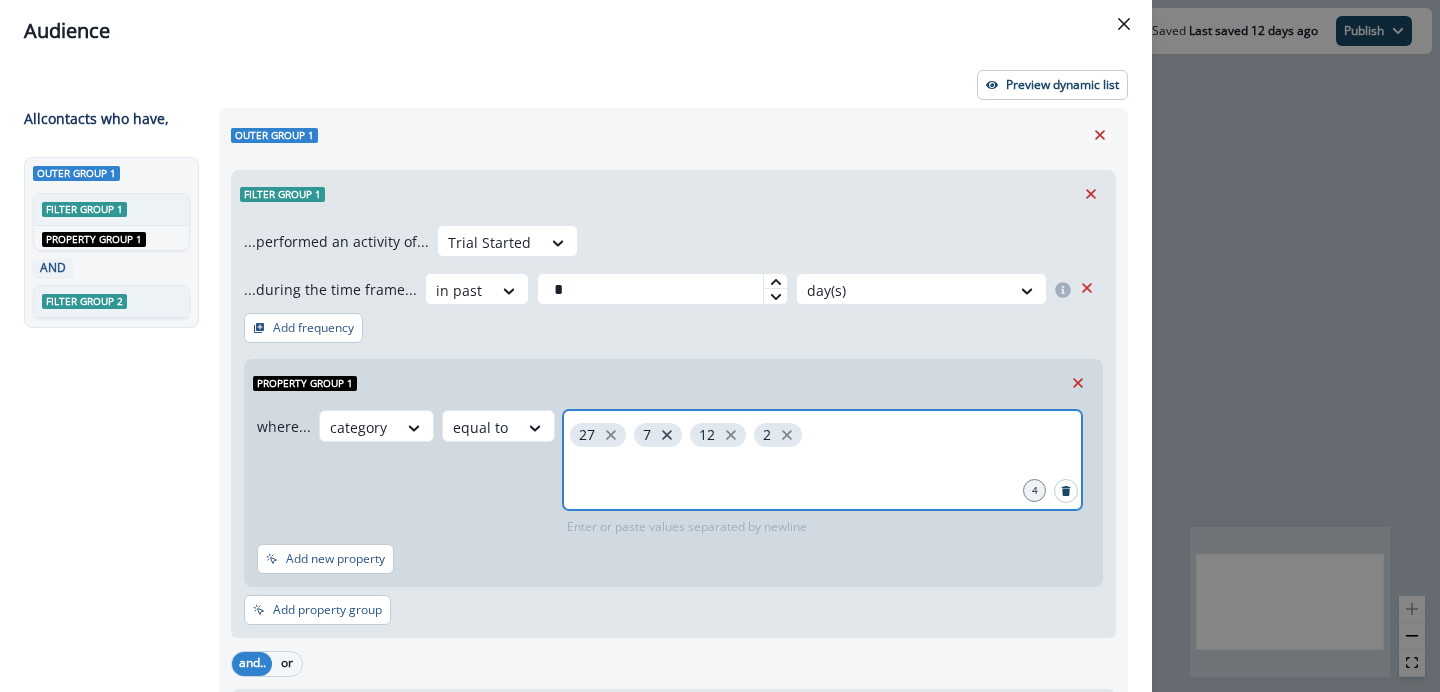 click at bounding box center (611, 435) 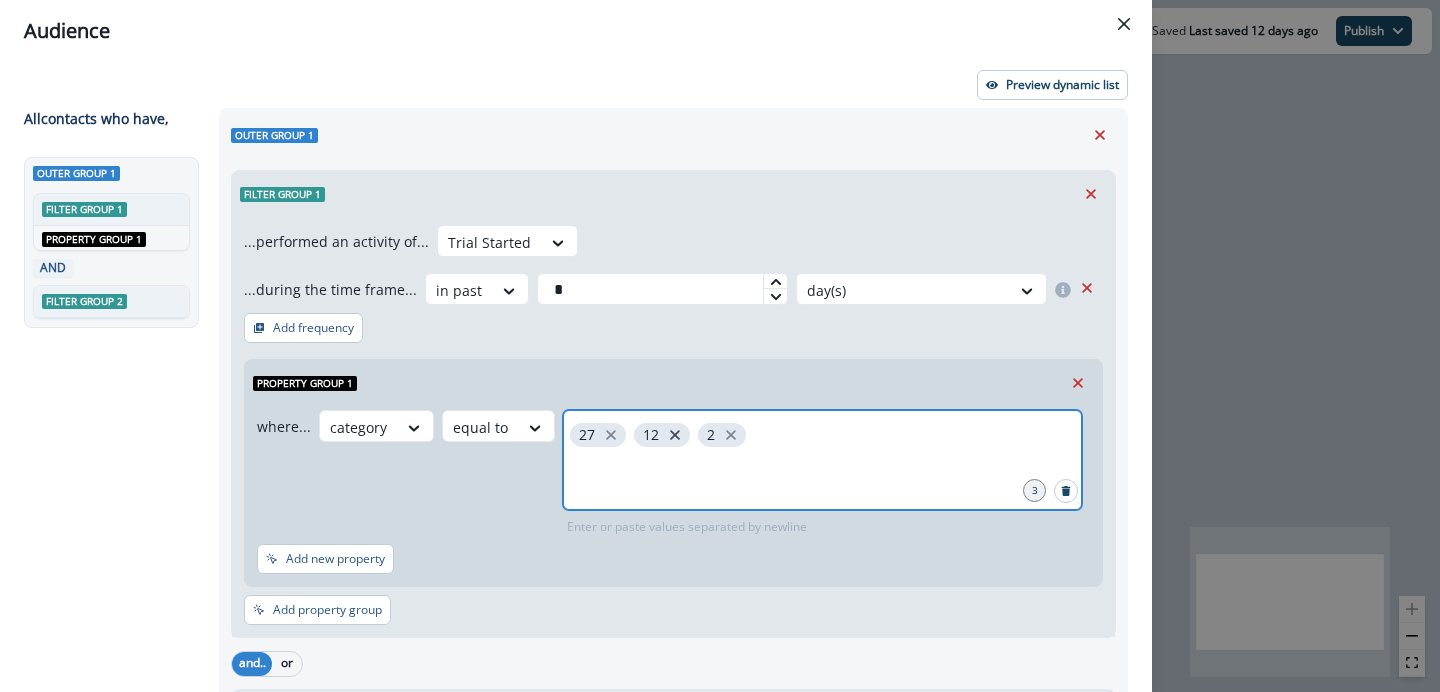 click at bounding box center (611, 435) 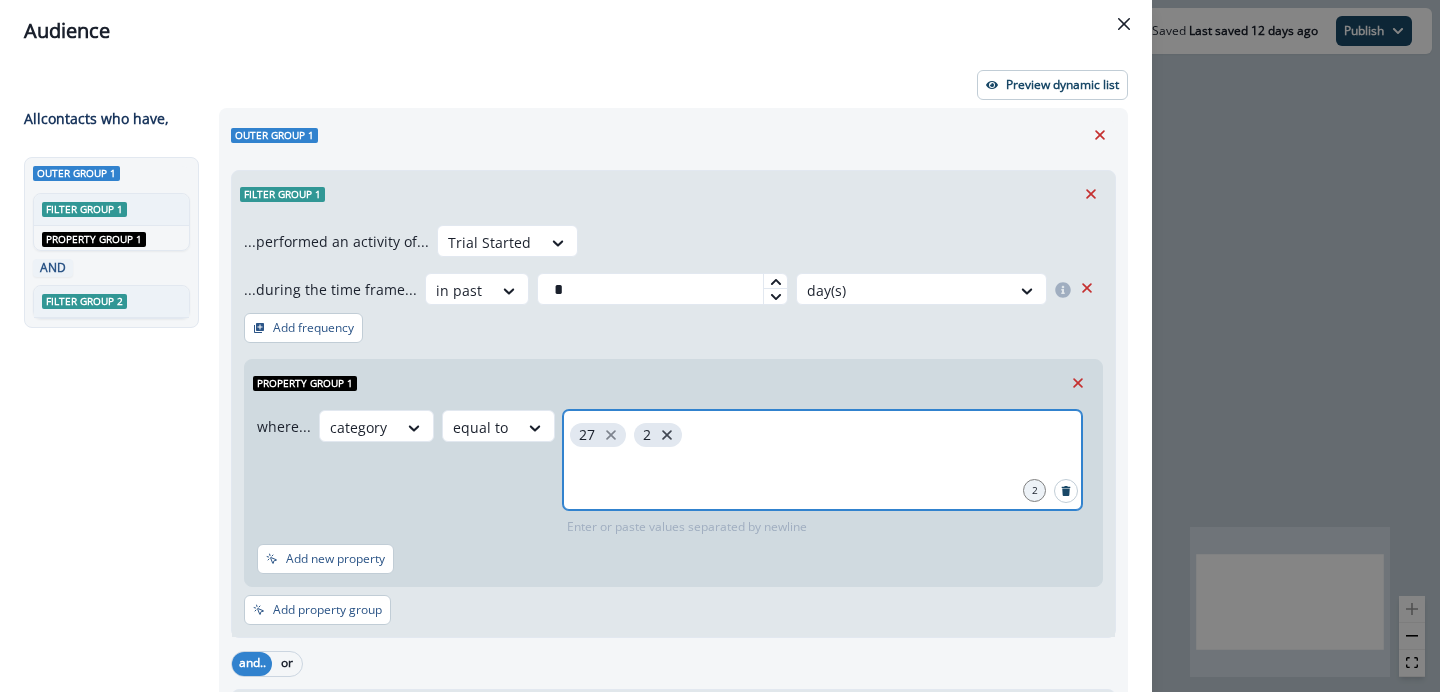 click at bounding box center [611, 435] 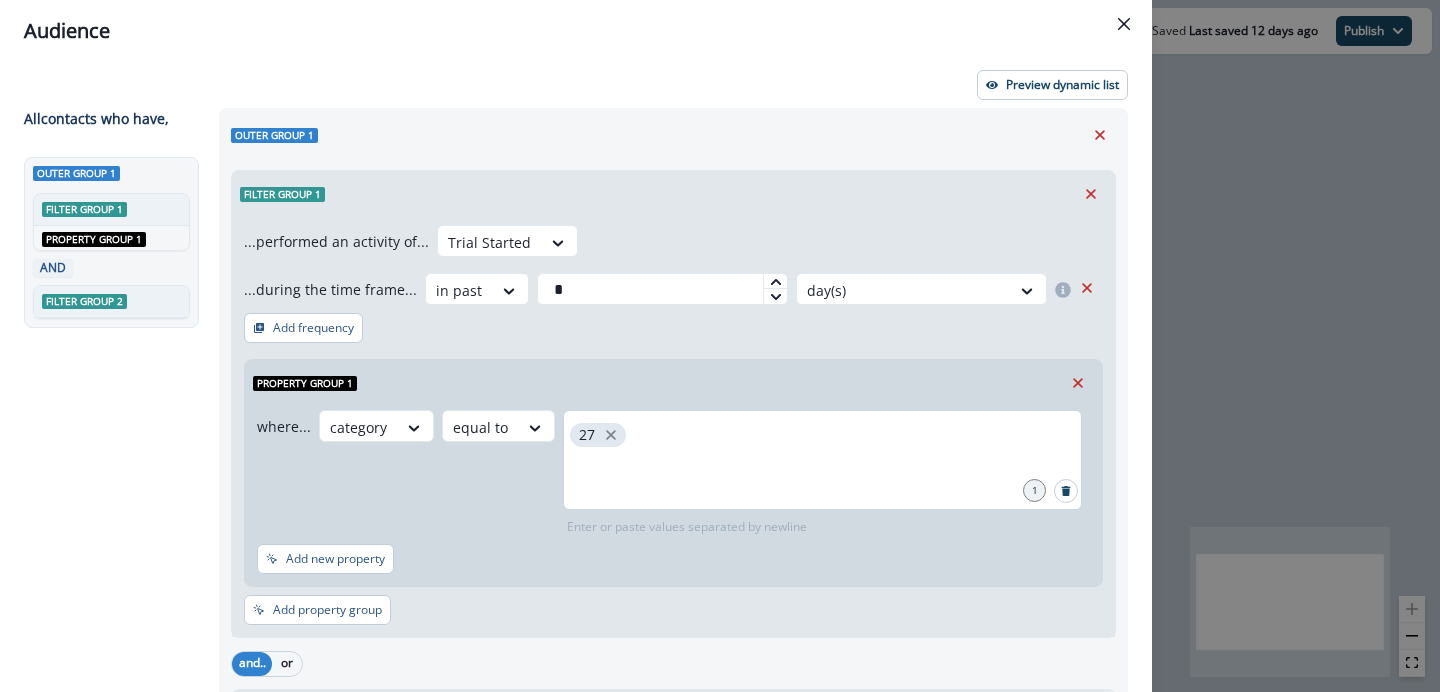click on "27" at bounding box center (822, 460) 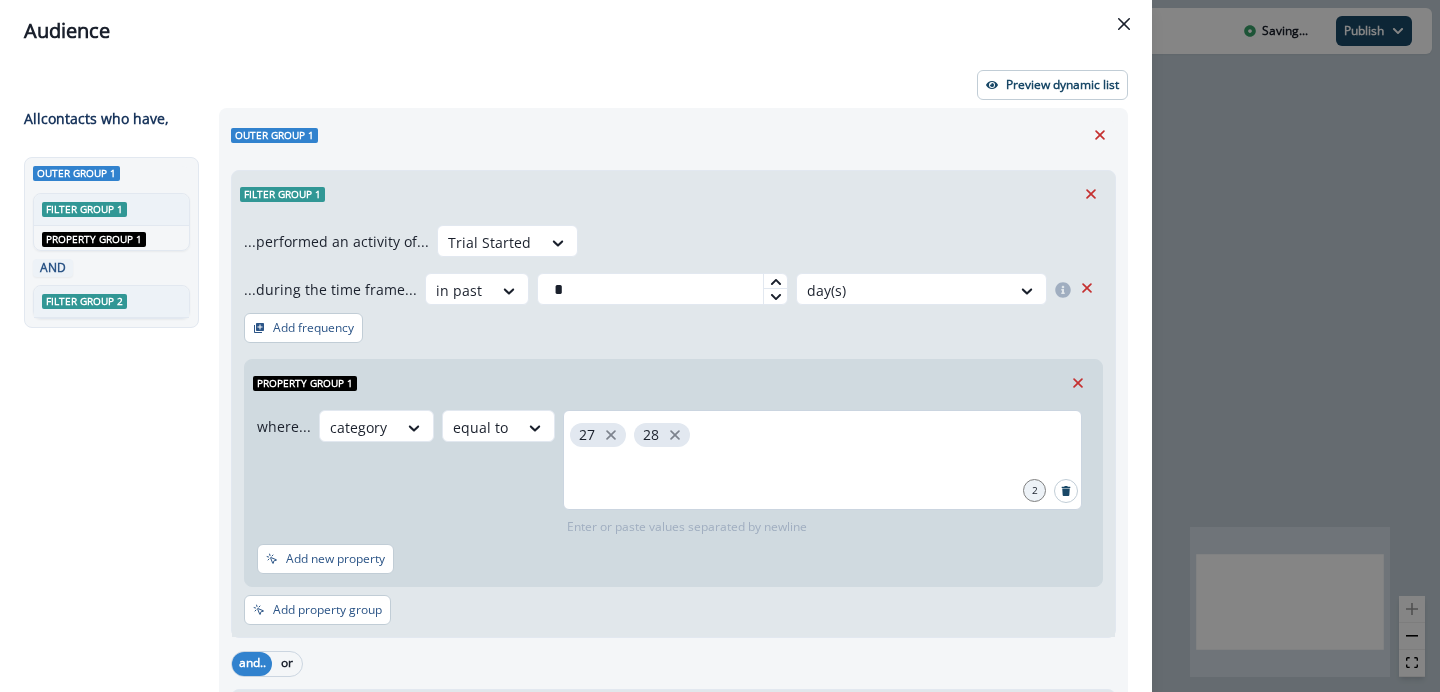 click on "where... category equal to [NUMBER] [NUMBER] [NUMBER] Enter or paste values separated by newline" at bounding box center (669, 473) 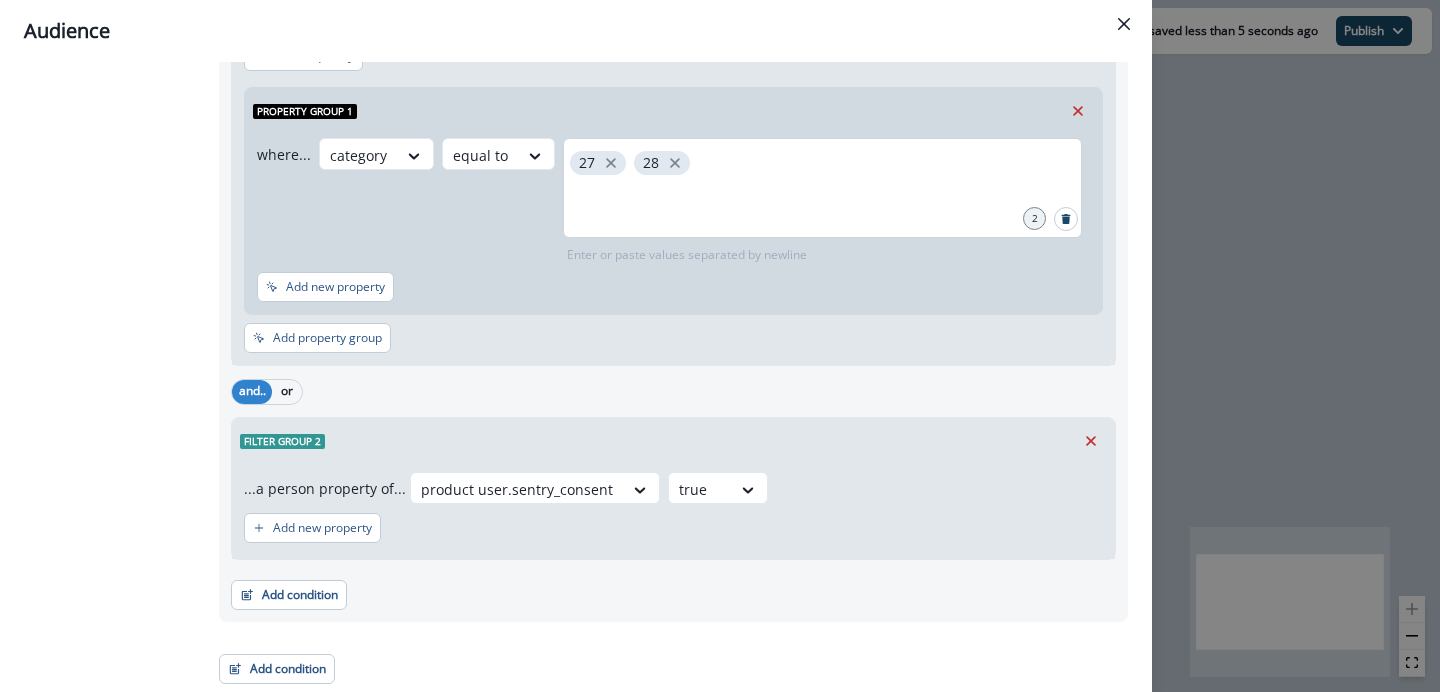 scroll, scrollTop: 0, scrollLeft: 0, axis: both 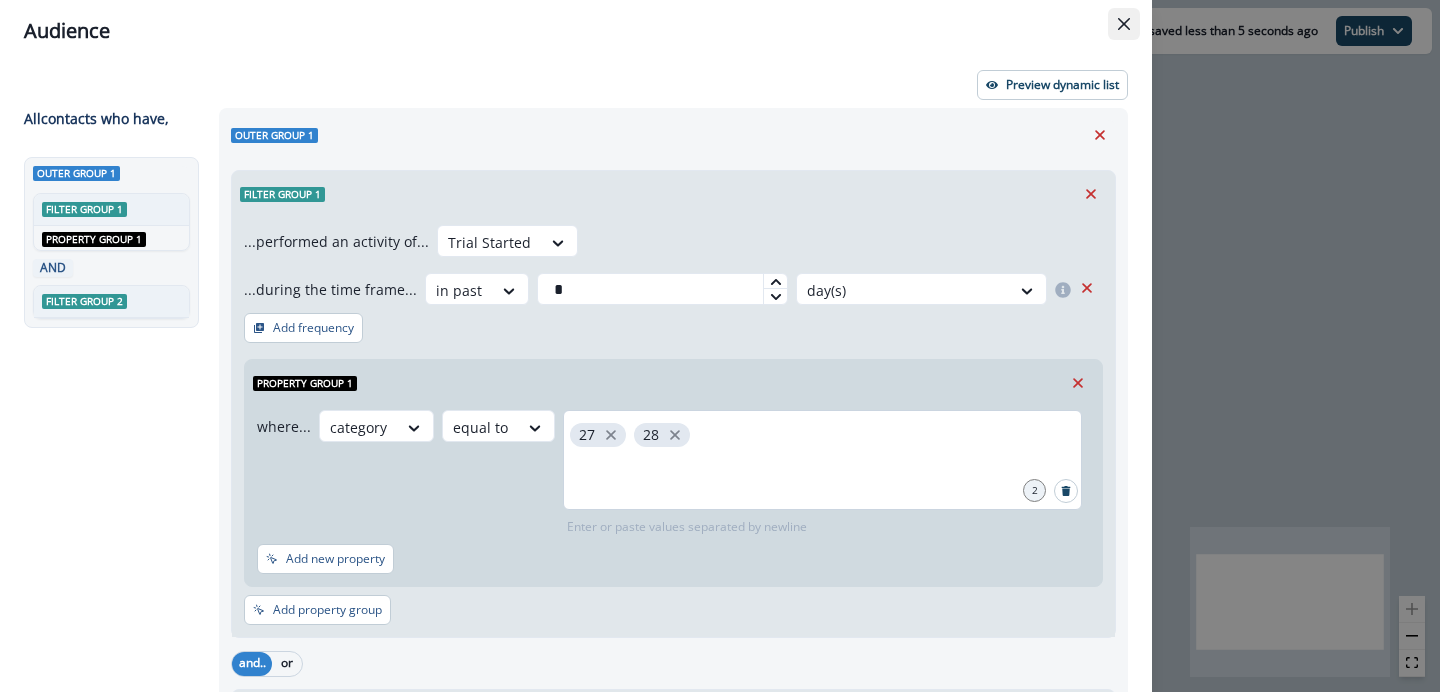 click at bounding box center (1124, 24) 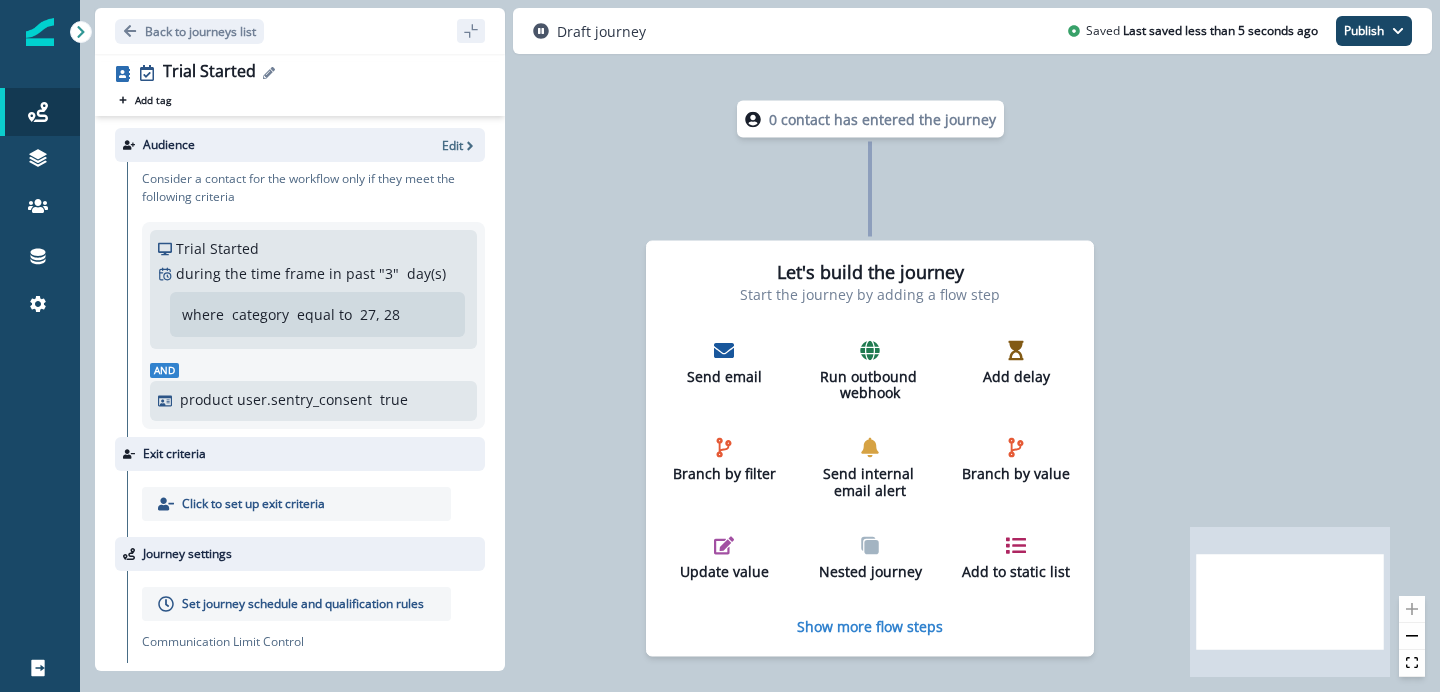 click at bounding box center [268, 73] 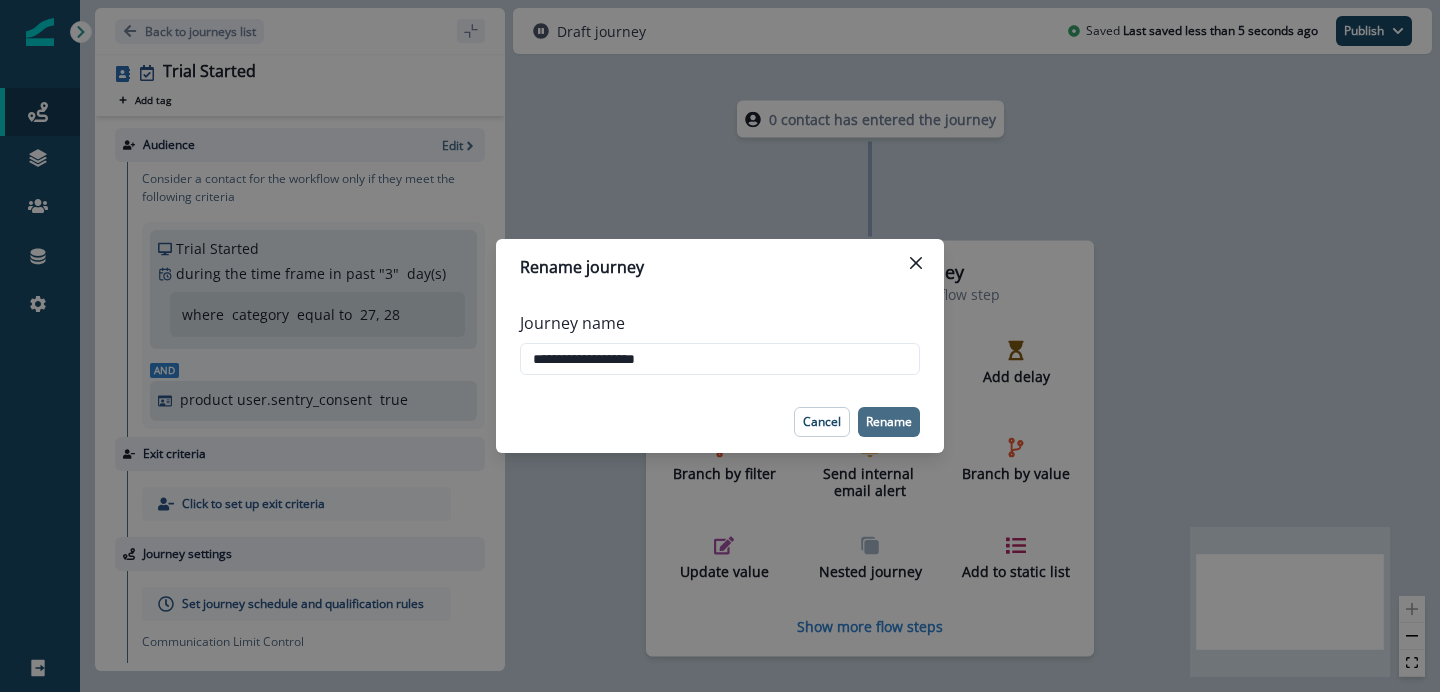 type on "**********" 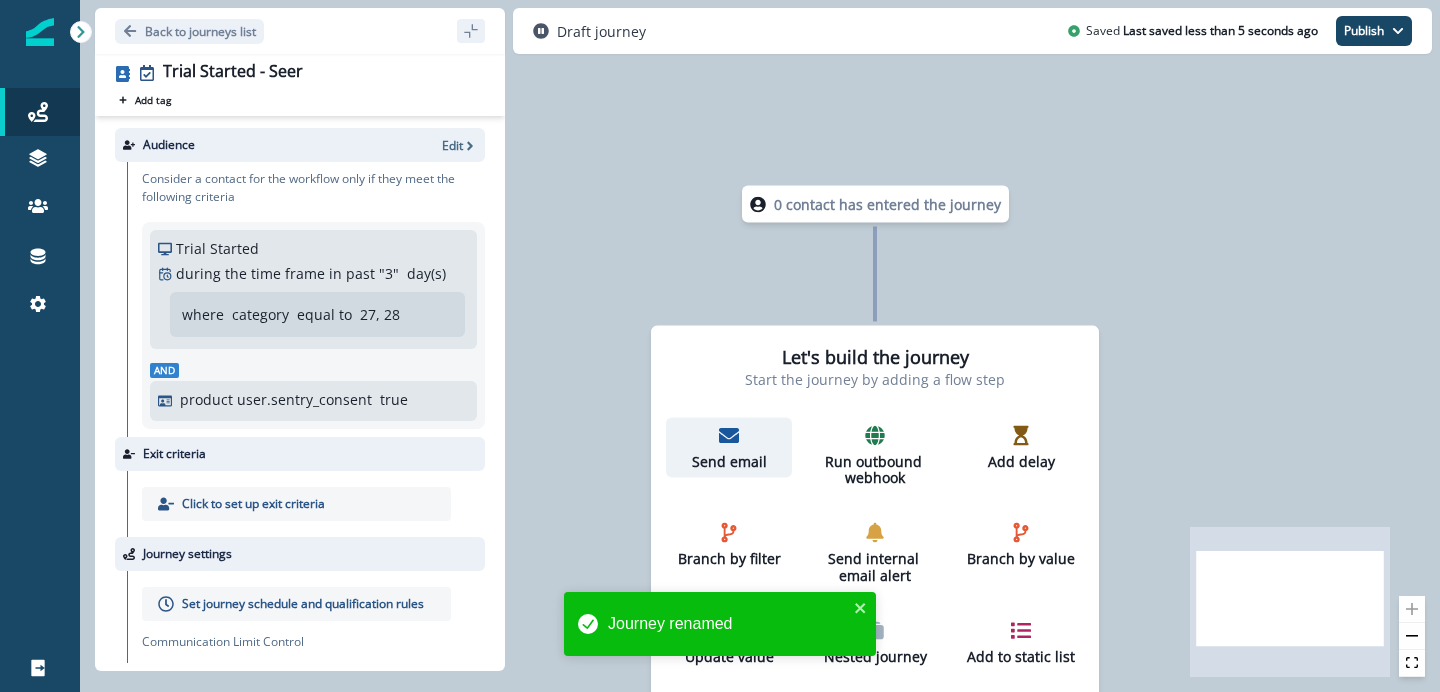click at bounding box center (729, 435) 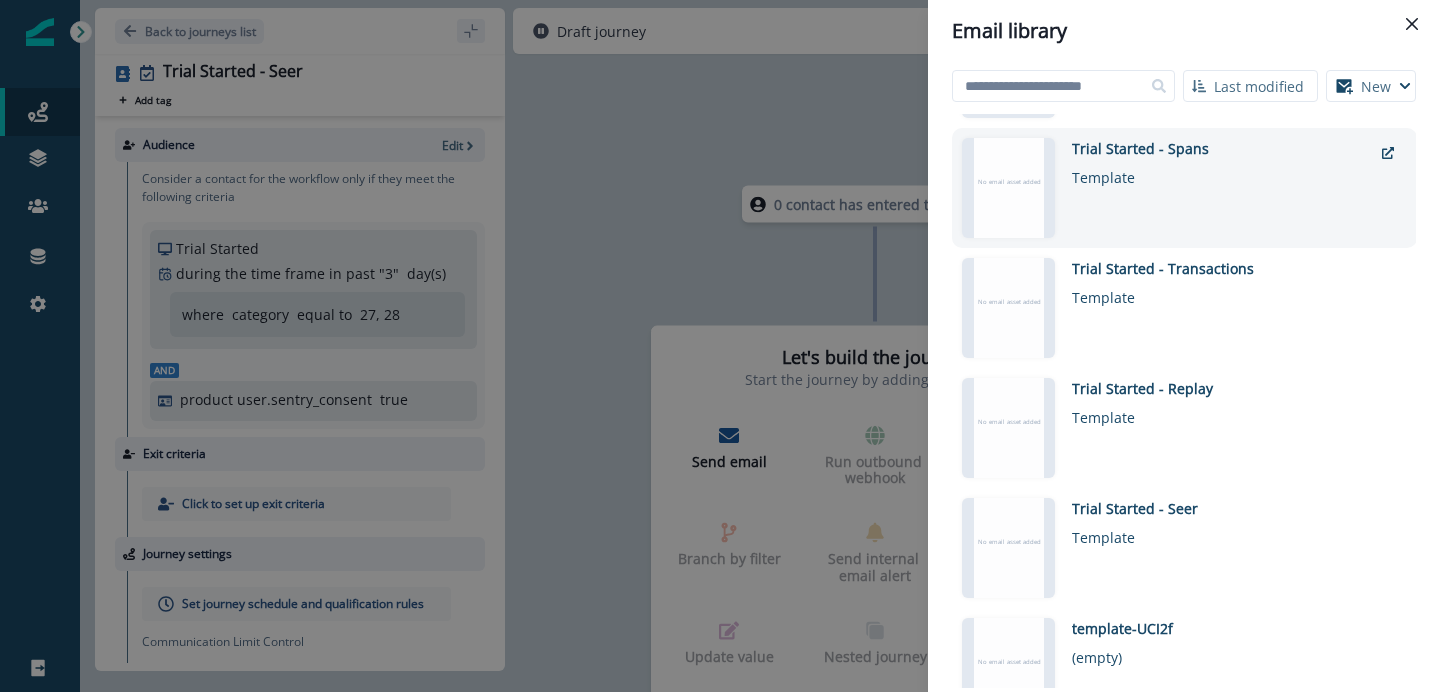 scroll, scrollTop: 314, scrollLeft: 0, axis: vertical 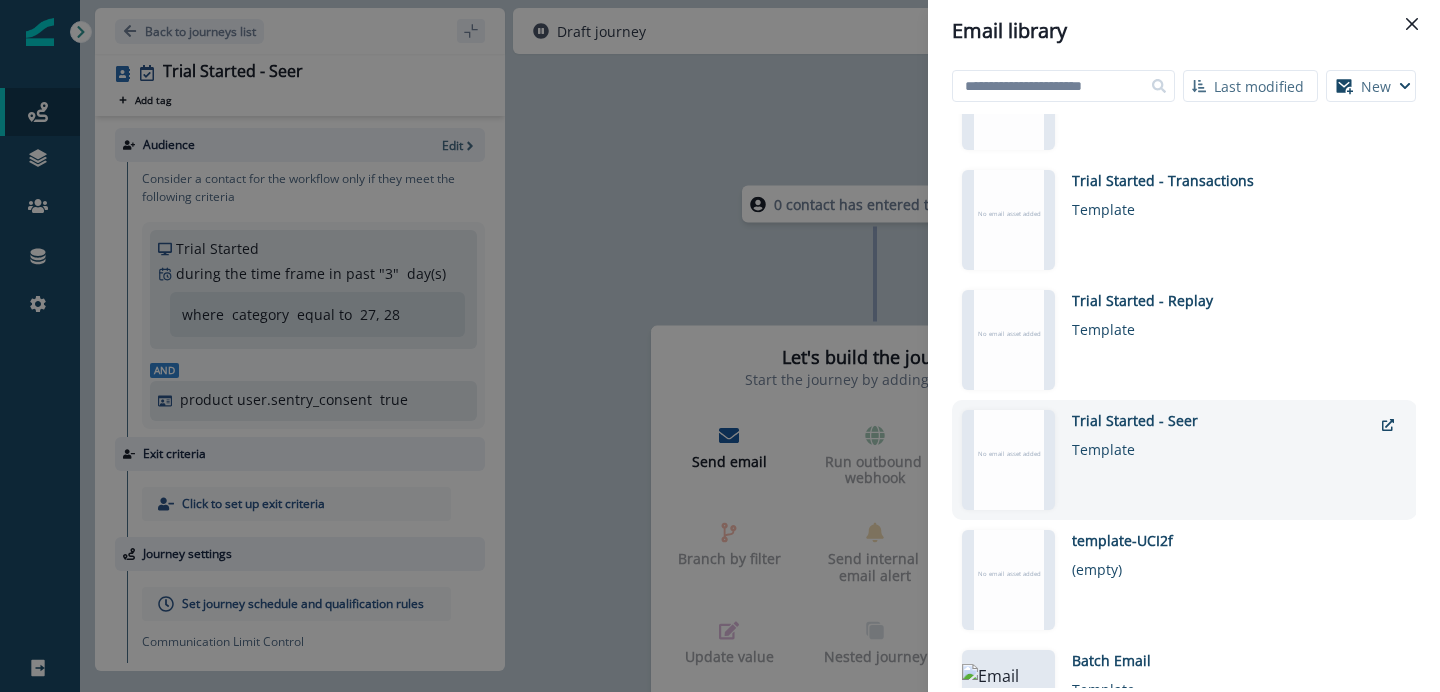 click on "Trial Started - Seer" at bounding box center [1222, 420] 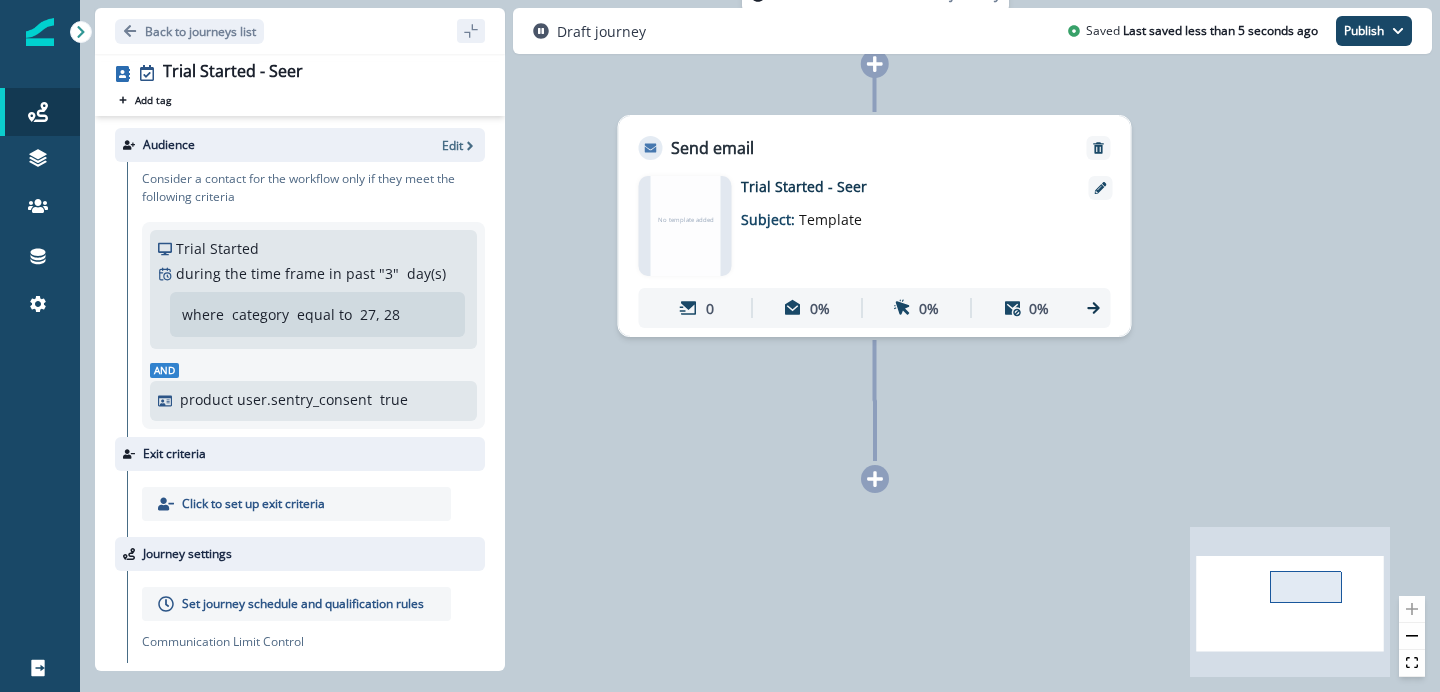 click at bounding box center [875, 479] 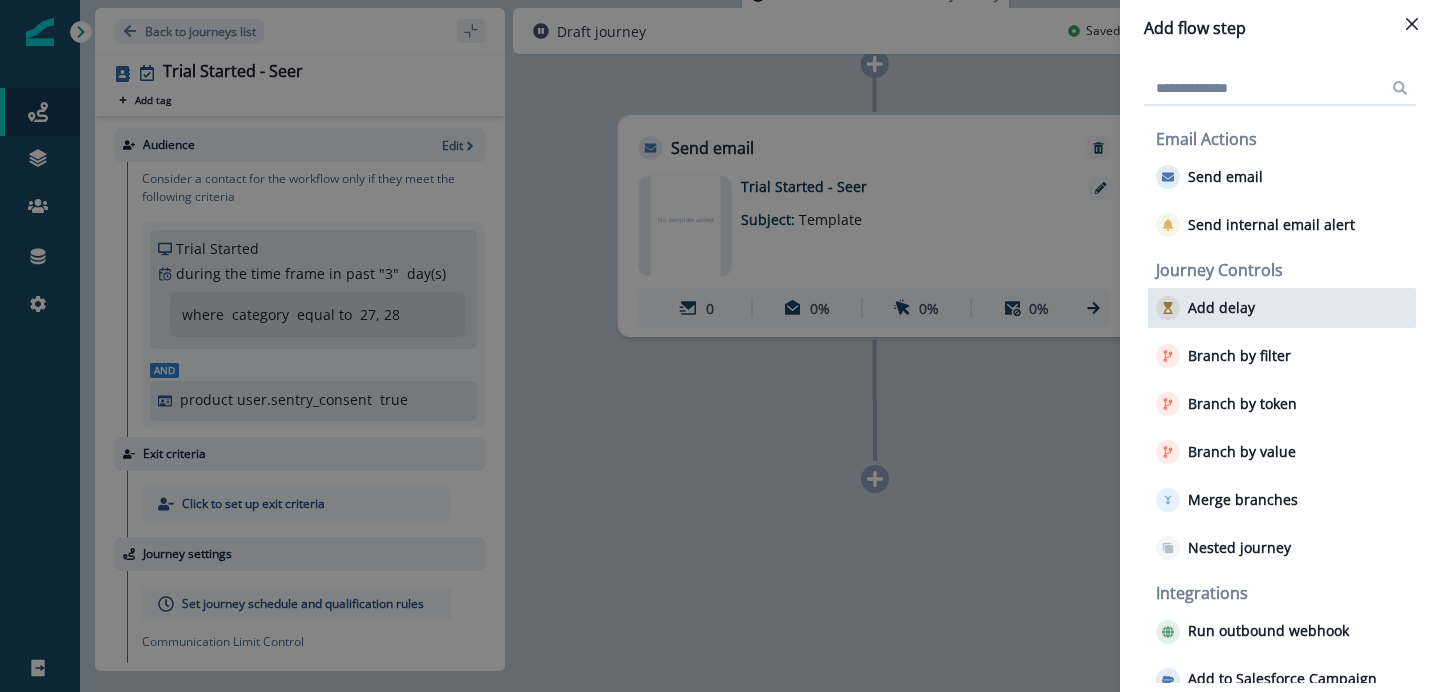 click on "Add delay" at bounding box center (1225, 177) 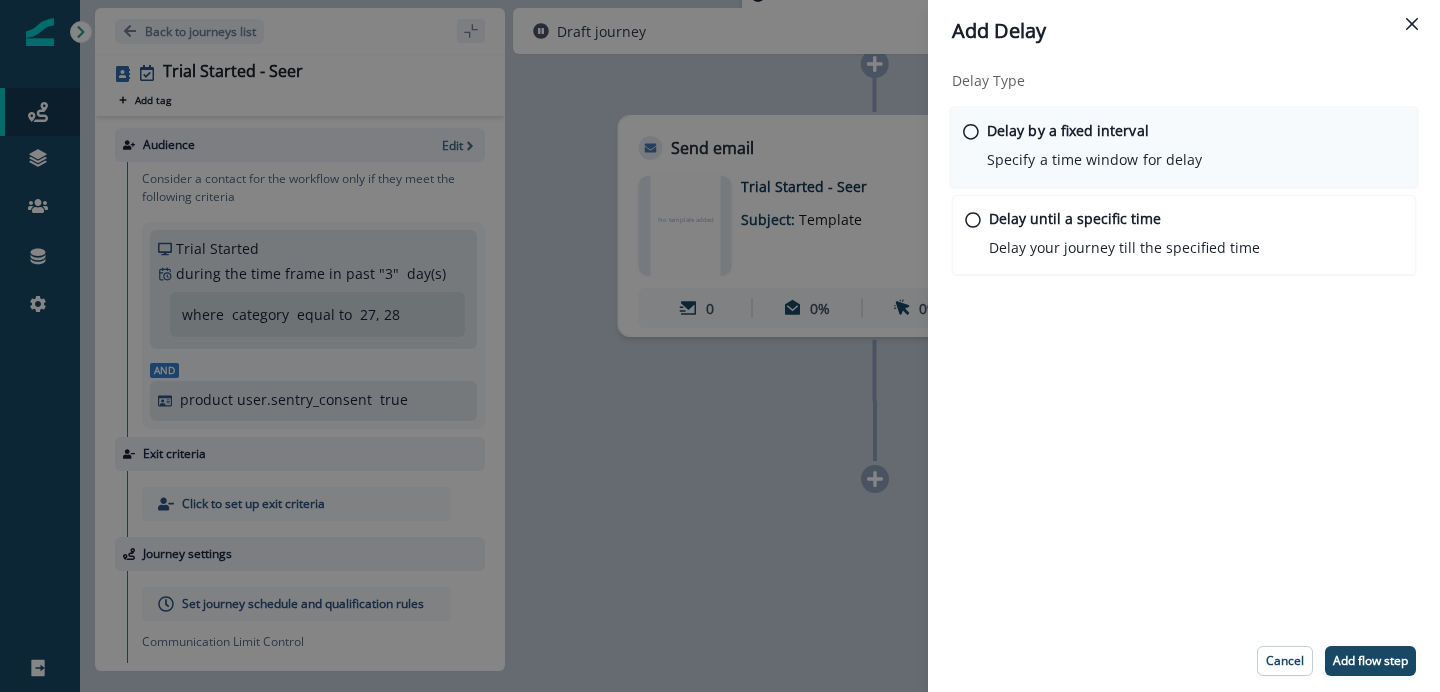 click on "Delay by a fixed interval" at bounding box center (1068, 130) 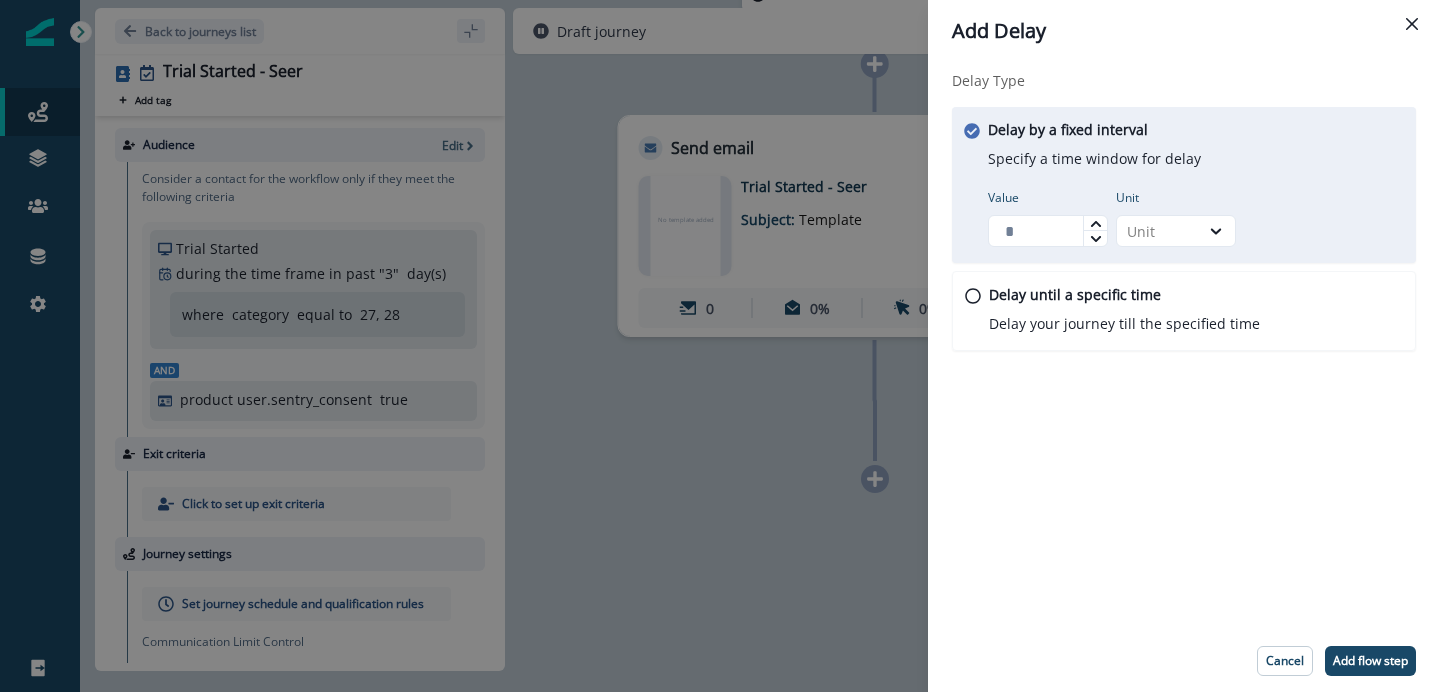 click at bounding box center (1096, 224) 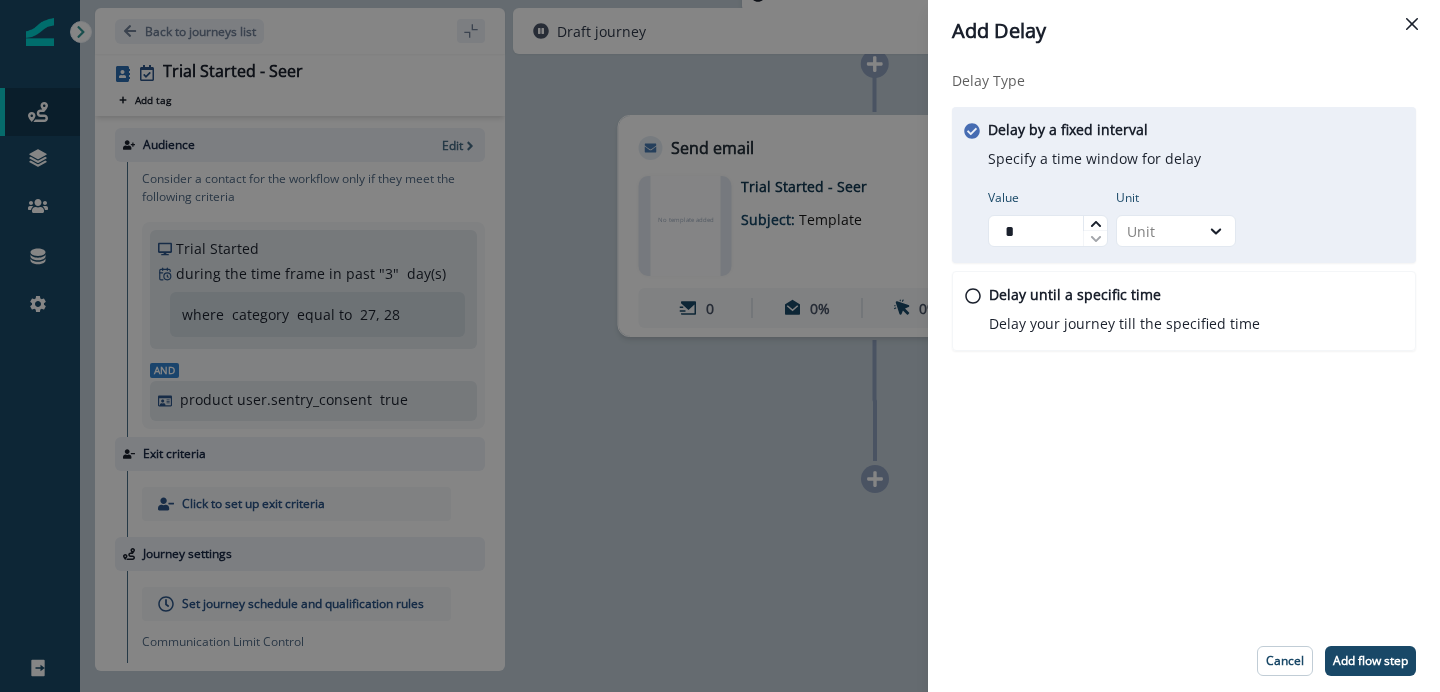 click at bounding box center [1096, 224] 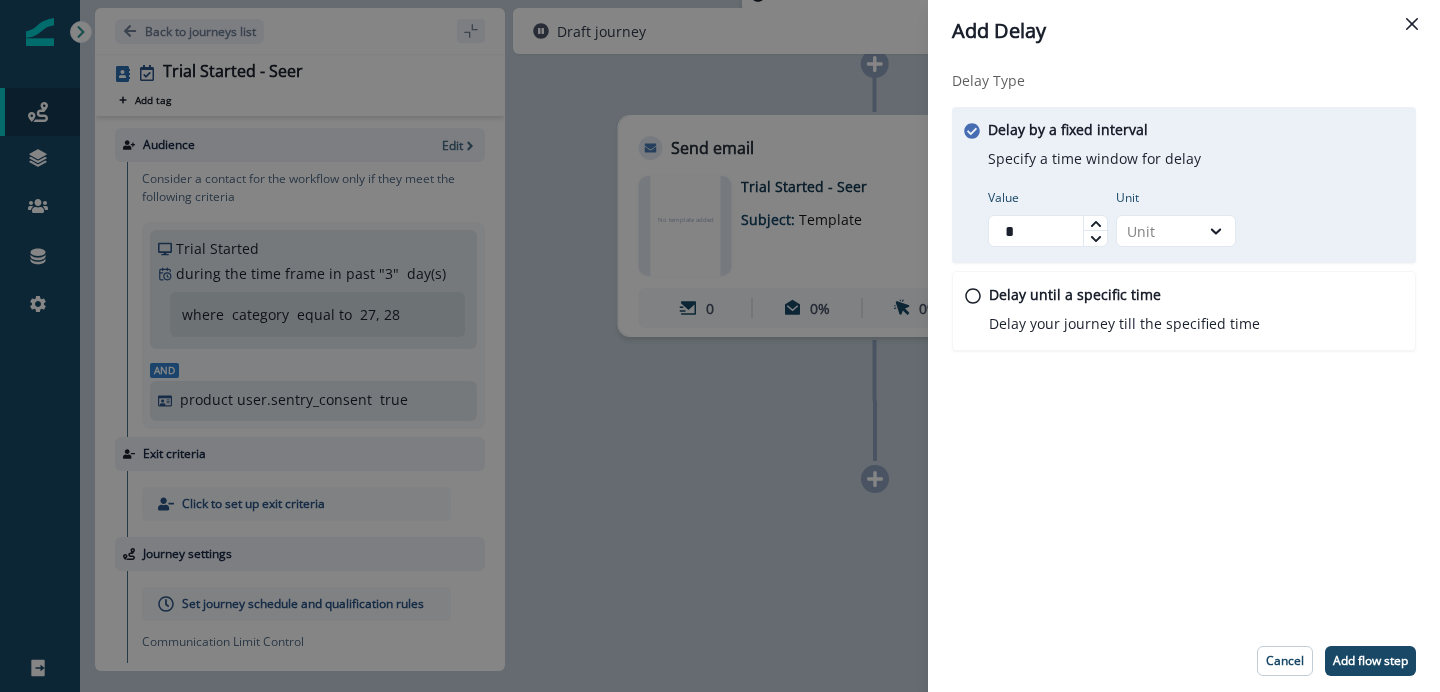 click at bounding box center (1096, 224) 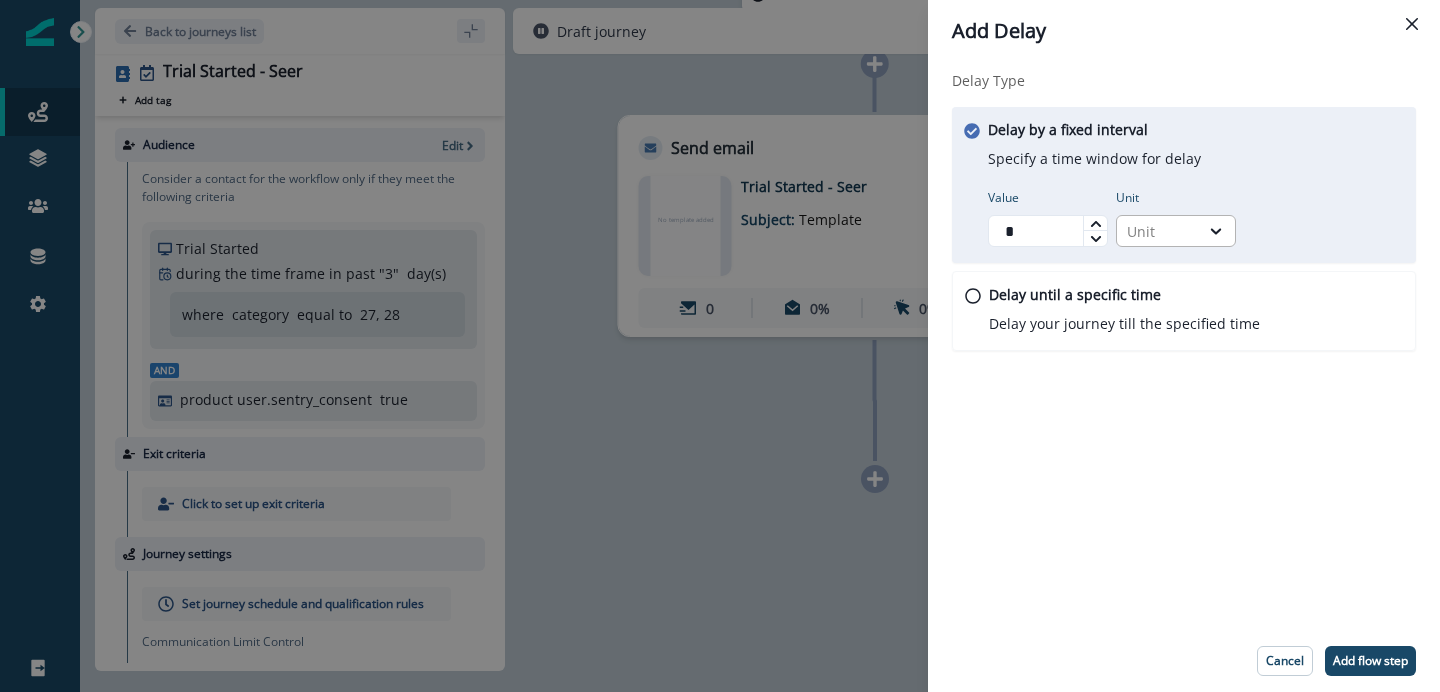 click on "Unit" at bounding box center (1158, 231) 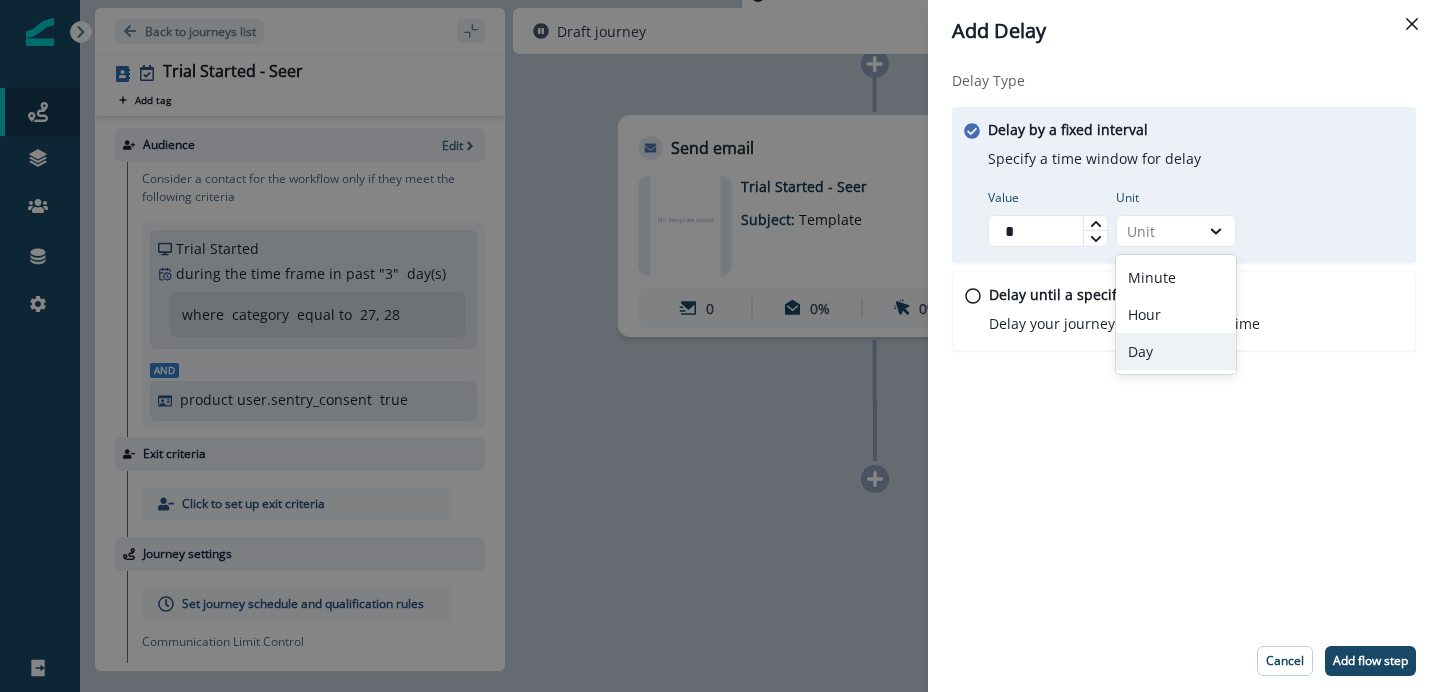 click on "Day" at bounding box center (1176, 351) 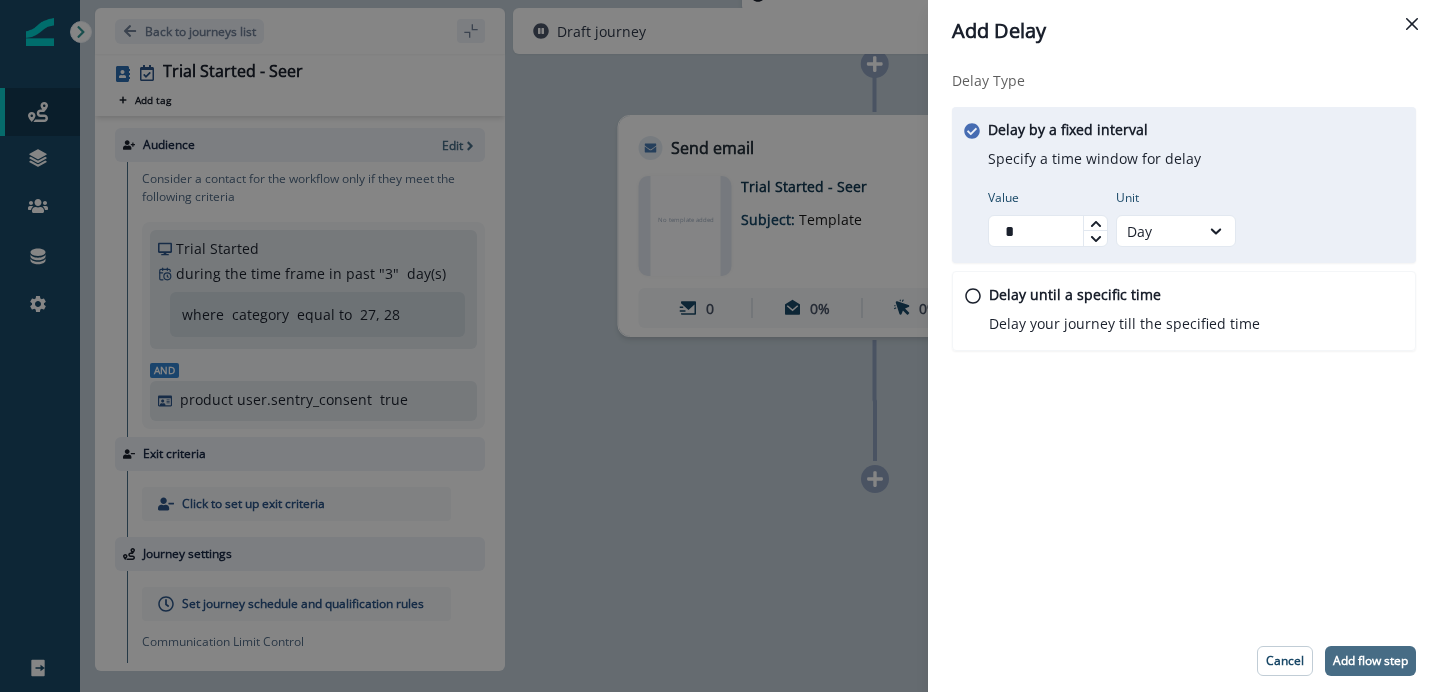 click on "Add flow step" at bounding box center (1370, 661) 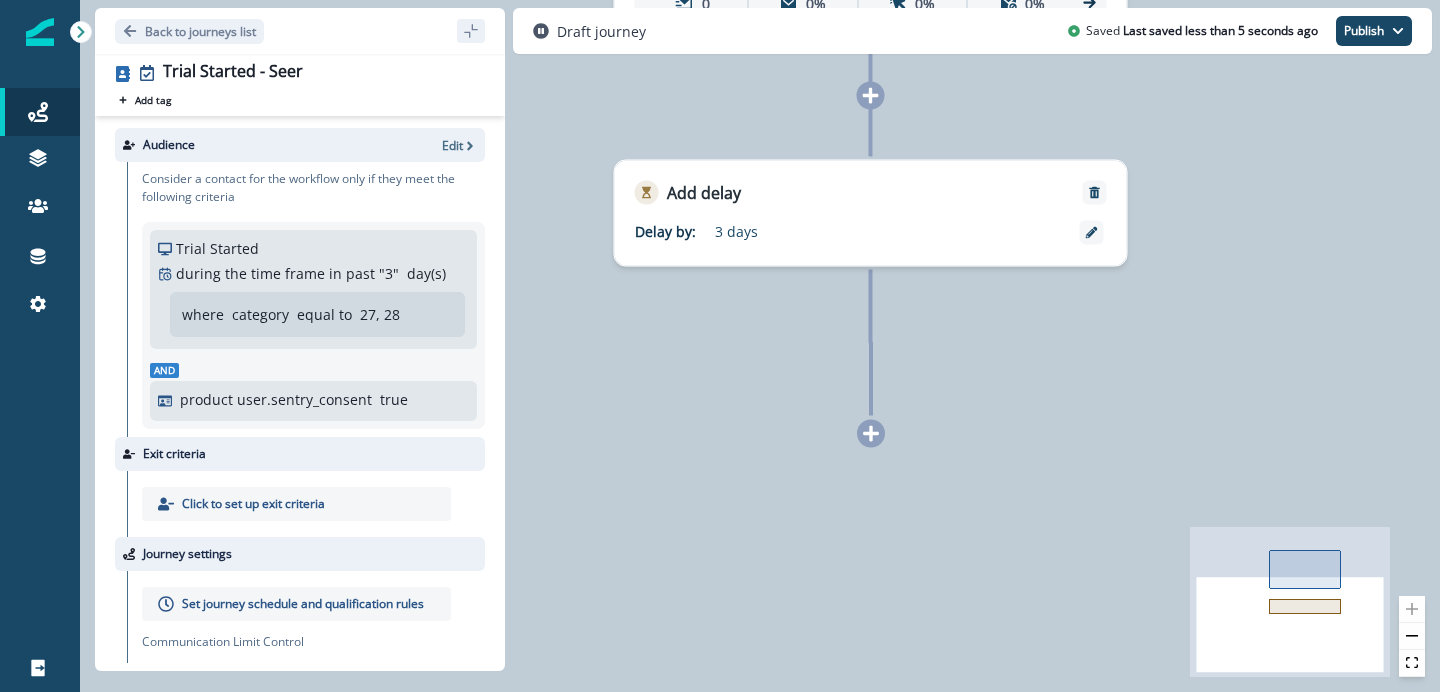 click at bounding box center (871, 434) 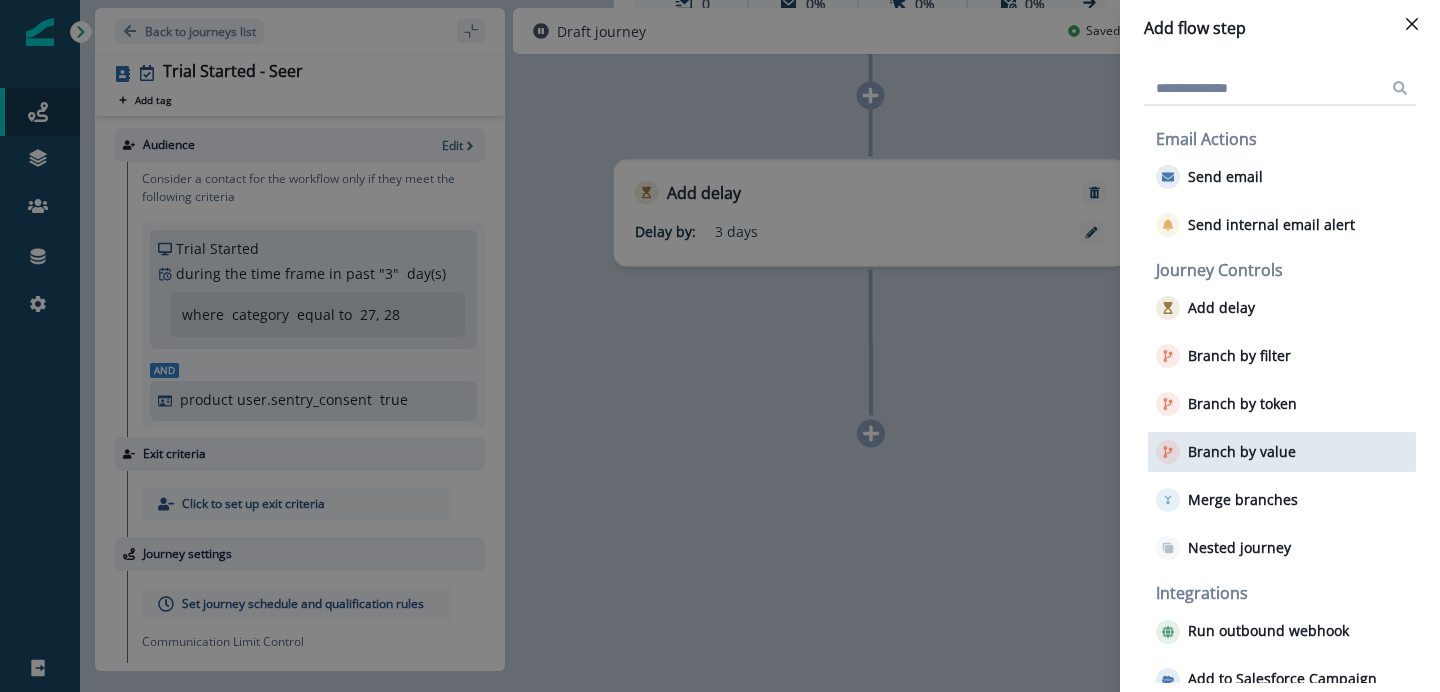 click on "Branch by value" at bounding box center [1225, 177] 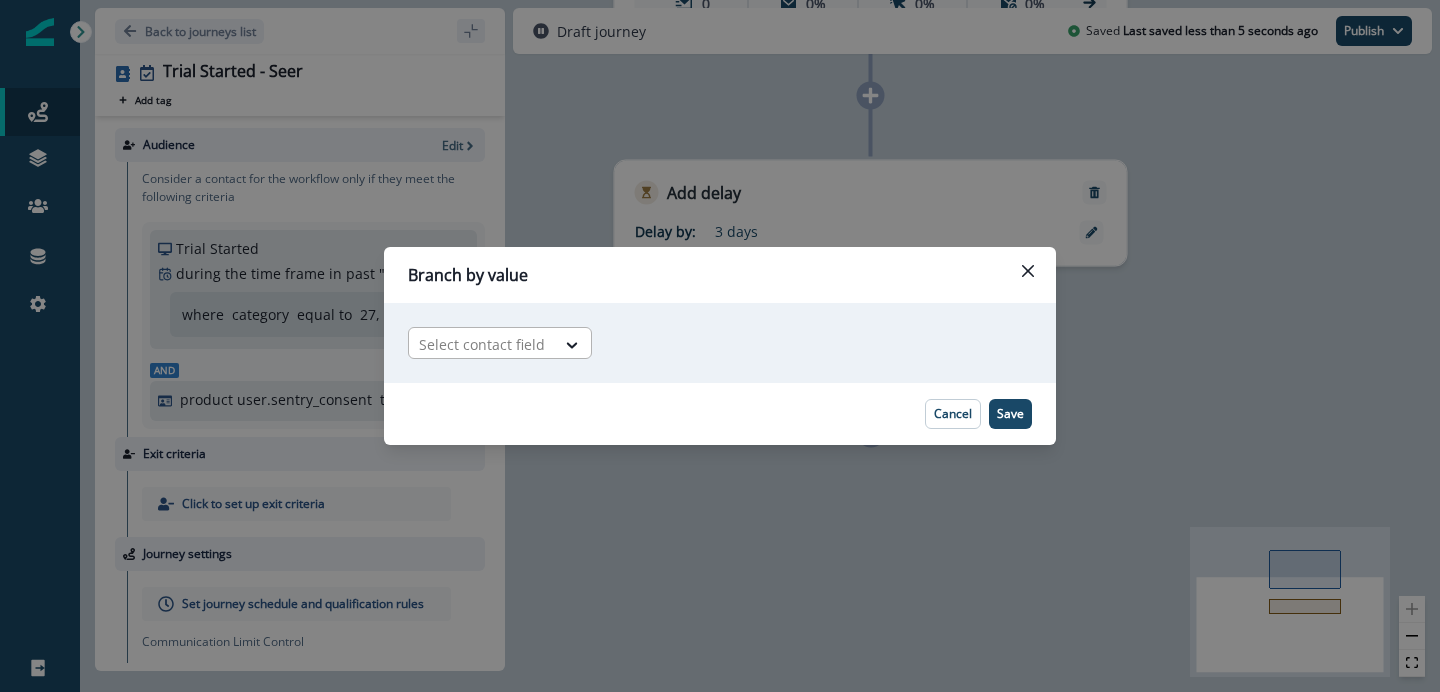 type 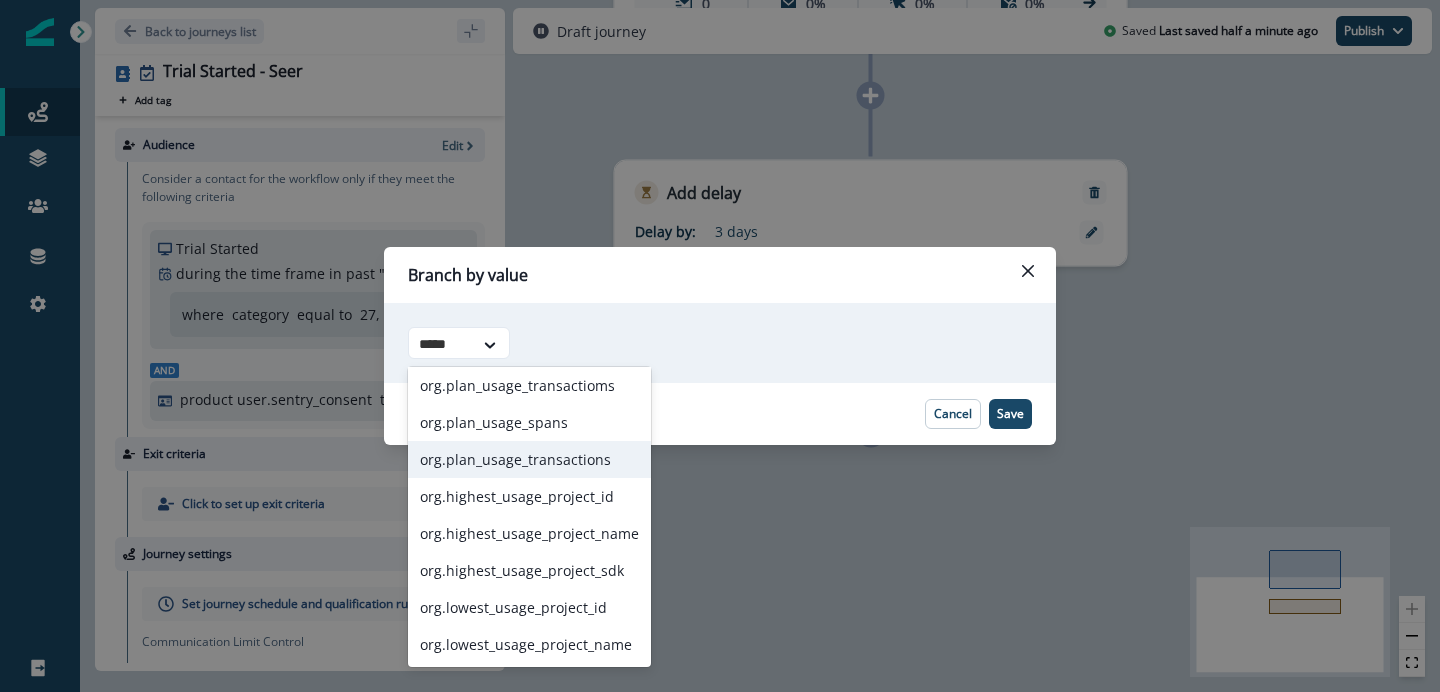 scroll, scrollTop: 0, scrollLeft: 0, axis: both 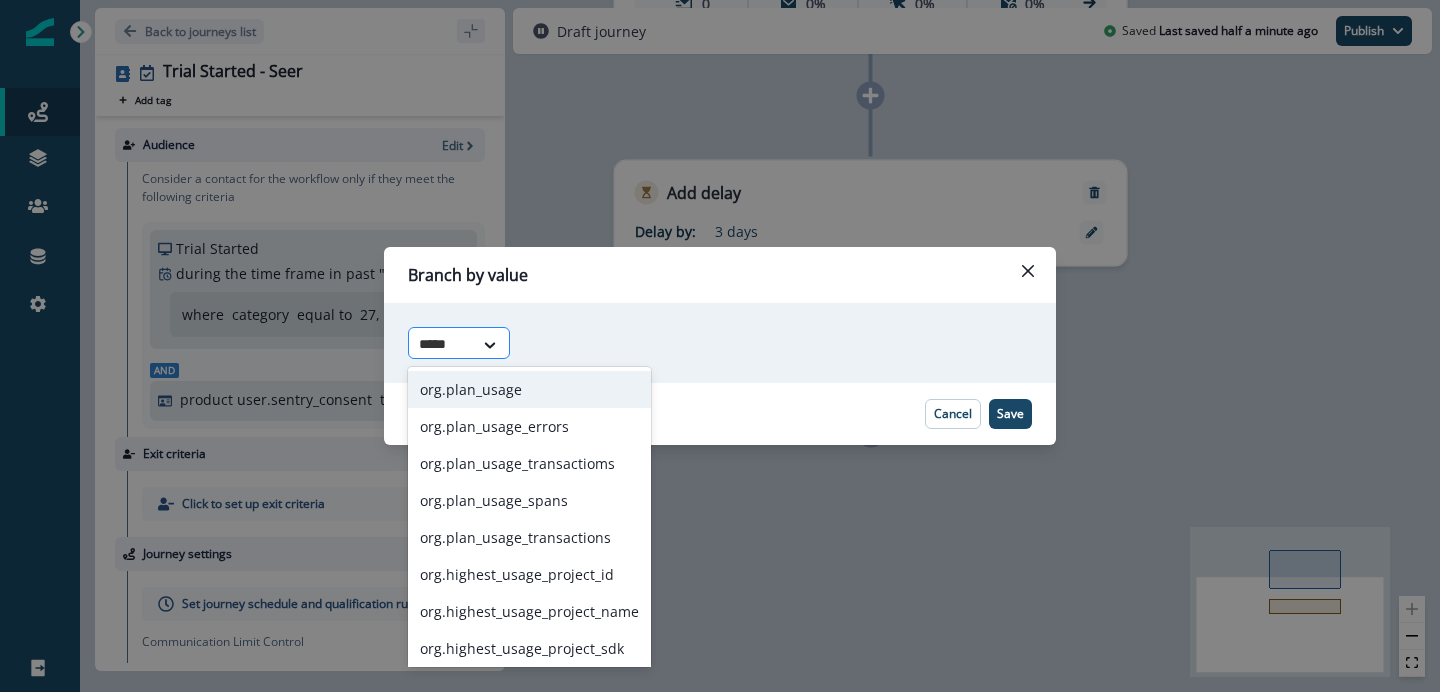click on "*****" at bounding box center (441, 344) 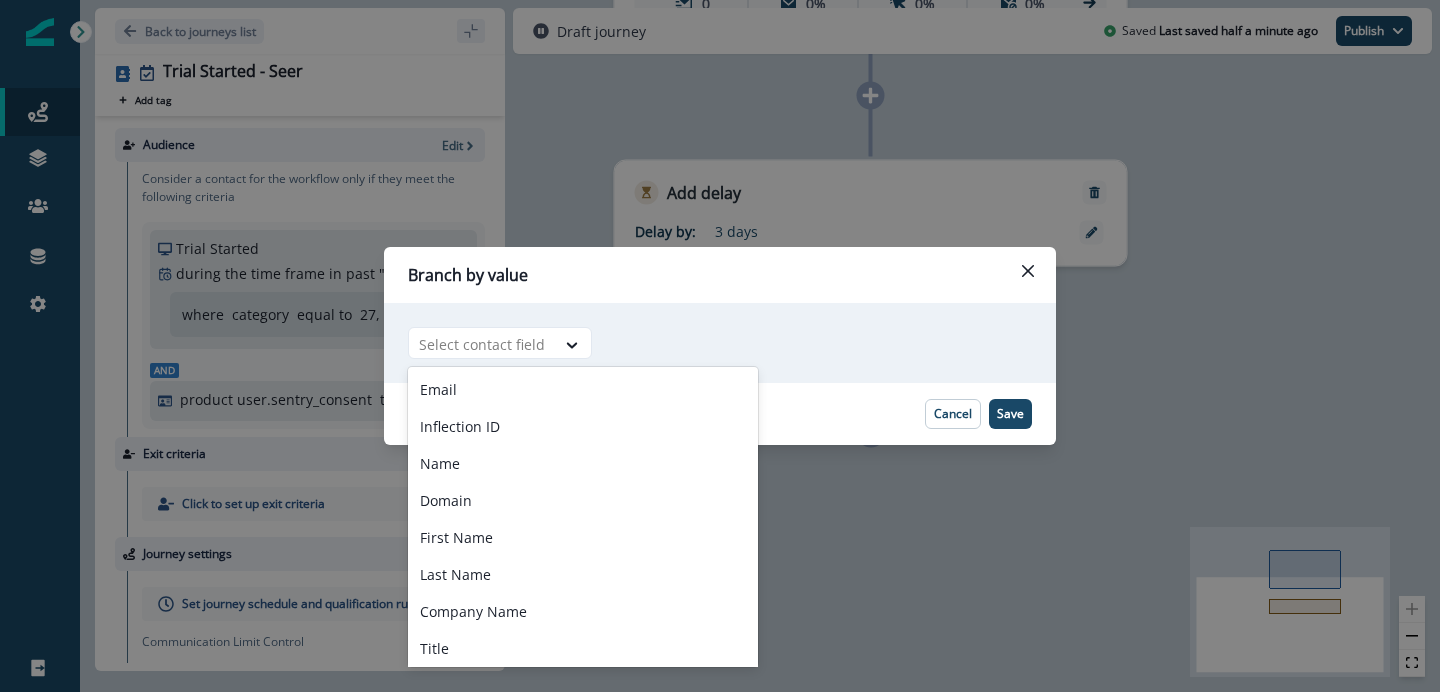 click on "Adding   Branch by value   flow step in the middle will add the succeeding flow steps to   defined condition   branch org.plan_usage, [NUMBER] of [NUMBER]. [NUMBER] results available. Use Up and Down to choose options, press Enter to select the currently focused option, press Escape to exit the menu, press Tab to select the option and exit the menu. Select contact field Email Inflection ID Name Domain First Name Last Name Company Name Title Unsubscribed Timezone Phone Number Person Created Time Salesforce Object Type Account Id SFDC Id Inferred timezone [CITY] [COUNTRY] [STATE] [ZIP] # of Calls L2W # Emails L2W Added to Engage Flow by Close Reason Context Contact Owner Contact Us Reason Currently In Engage Flow Disqualified Timestamp Engage Flow Name Engage Flow Status Engage Step Number Engage Step Type First Activity Date First Activity Text Handraiser Timestamp Last Activity Date Lead Status Lead Source Longer Notes Most Recent Lead Source Most Recent Lead Source Timestamp Most Recent Marketing Campaign org.slug" at bounding box center [720, 343] 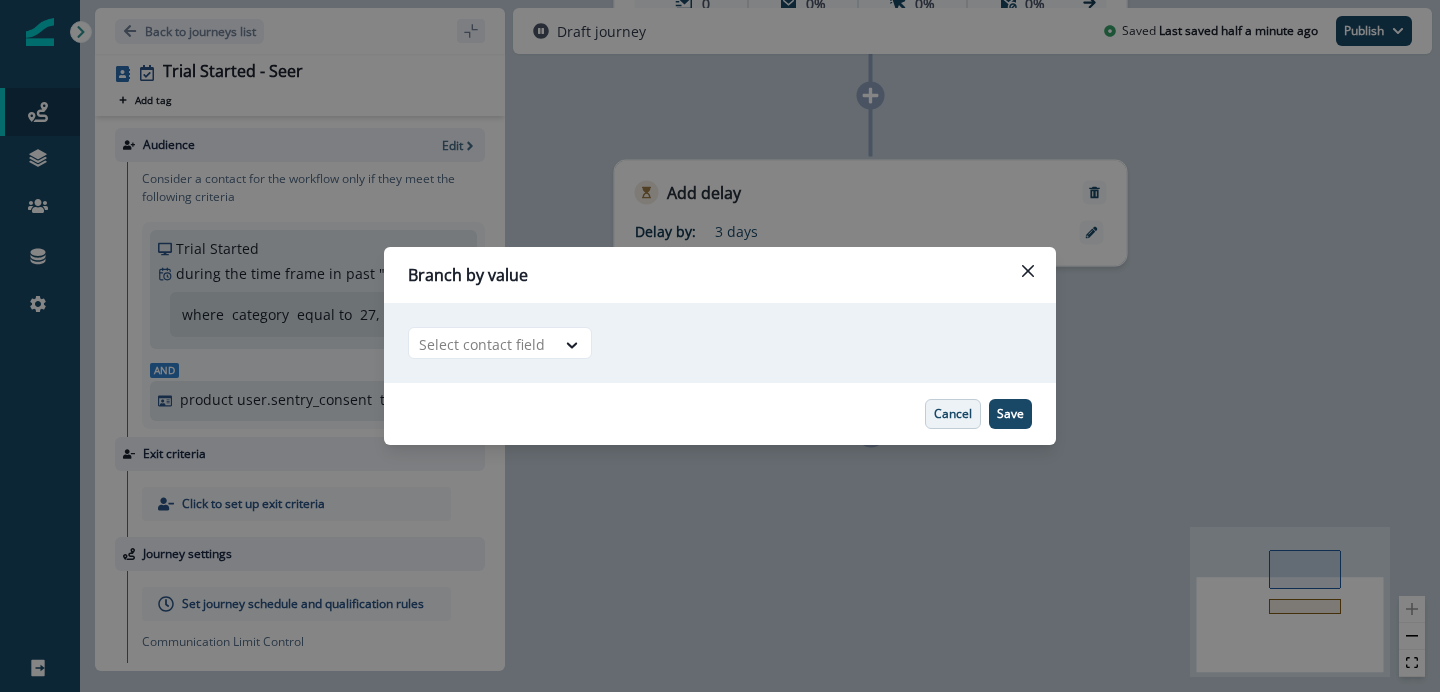 click on "Cancel" at bounding box center [953, 414] 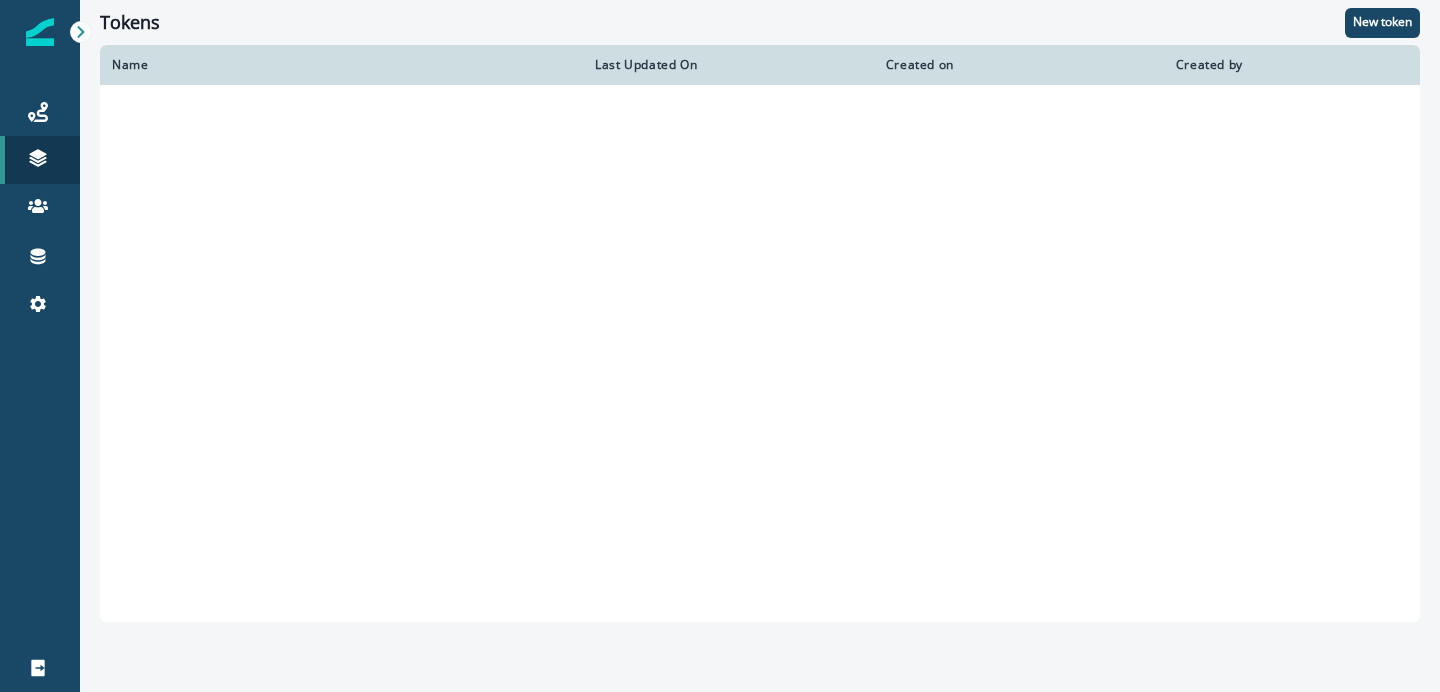 scroll, scrollTop: 0, scrollLeft: 0, axis: both 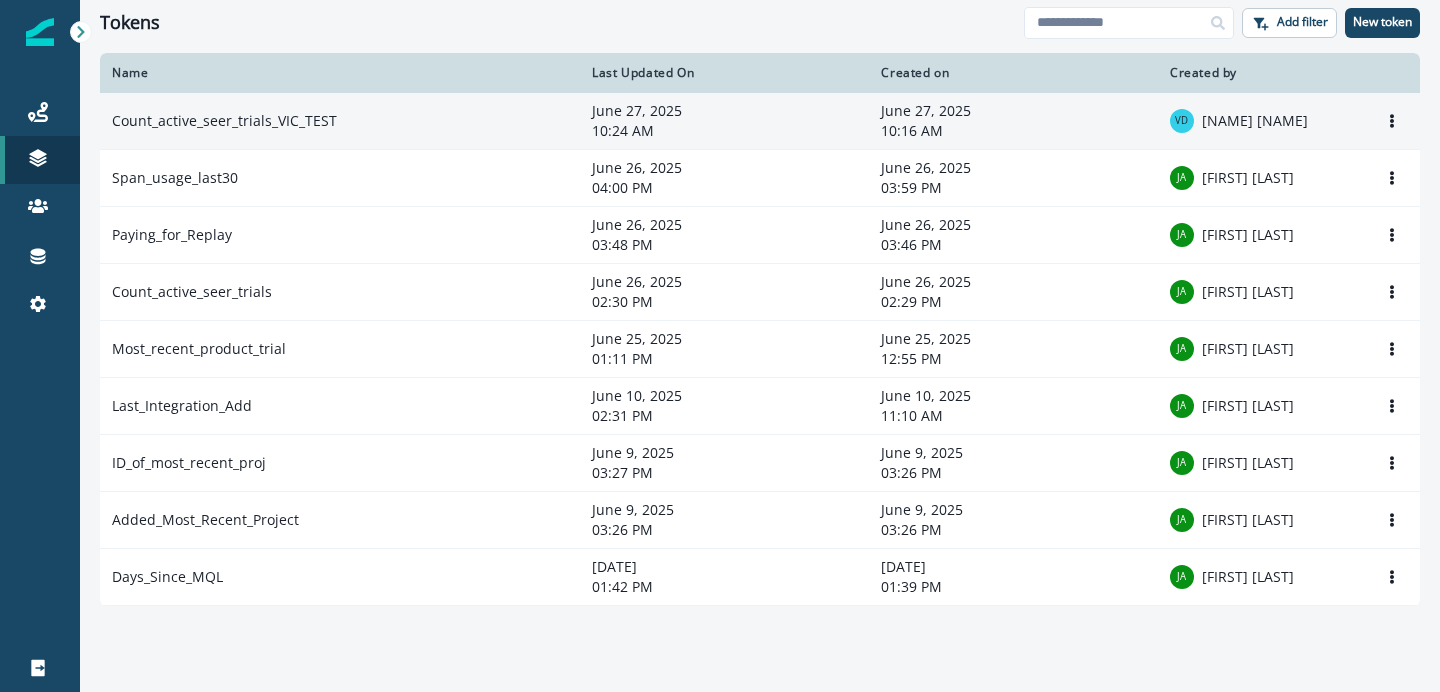 click on "Count_active_seer_trials_VIC_TEST" at bounding box center (340, 121) 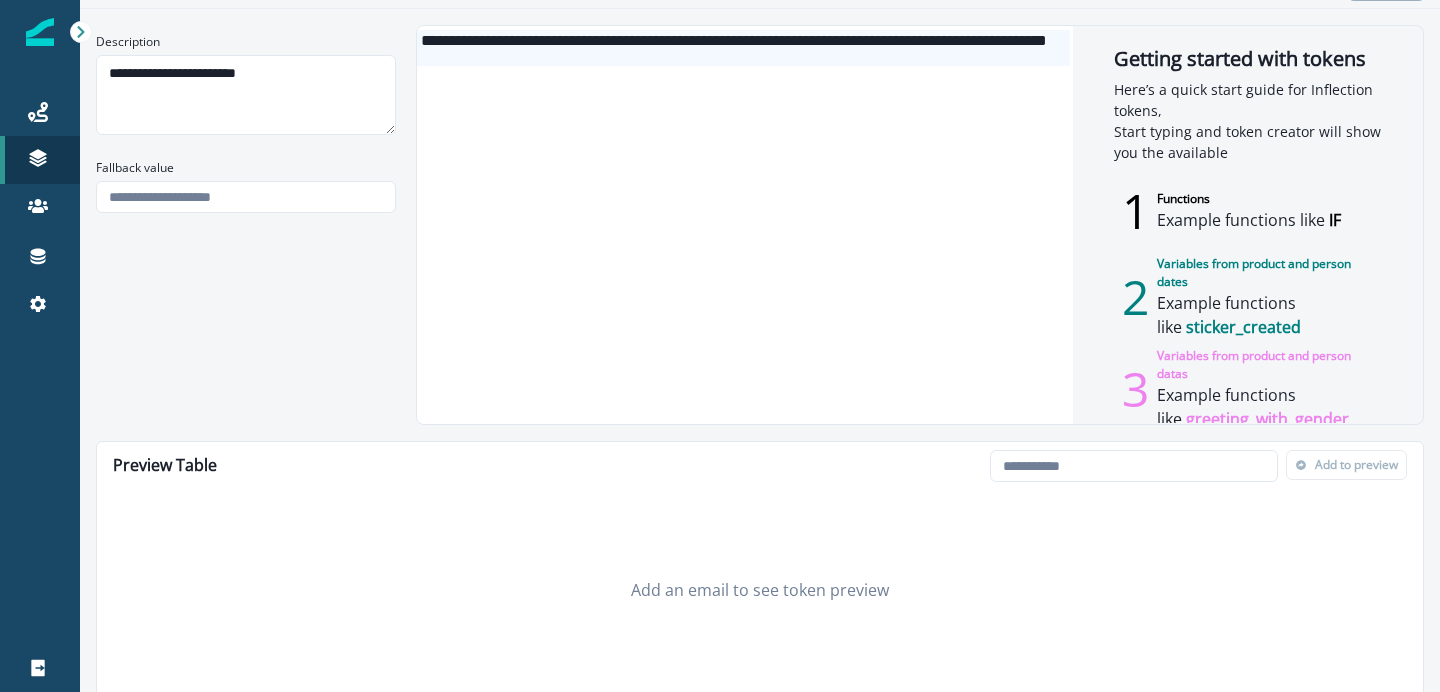 scroll, scrollTop: 0, scrollLeft: 0, axis: both 